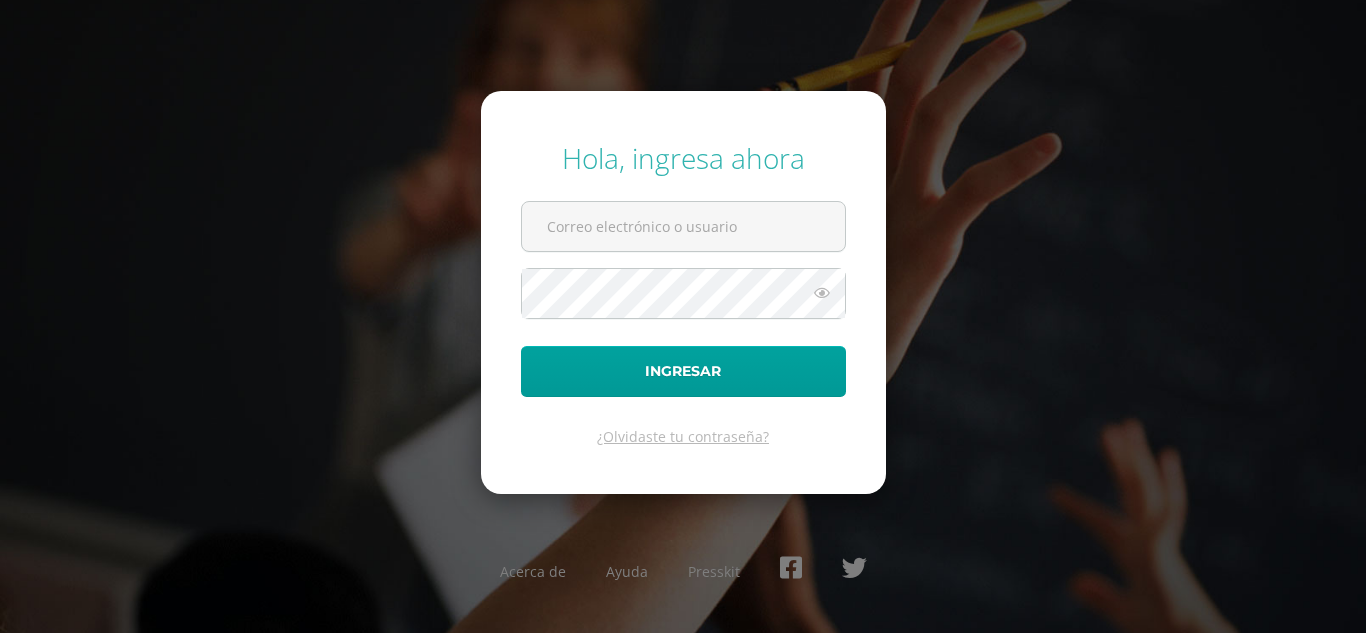 scroll, scrollTop: 0, scrollLeft: 0, axis: both 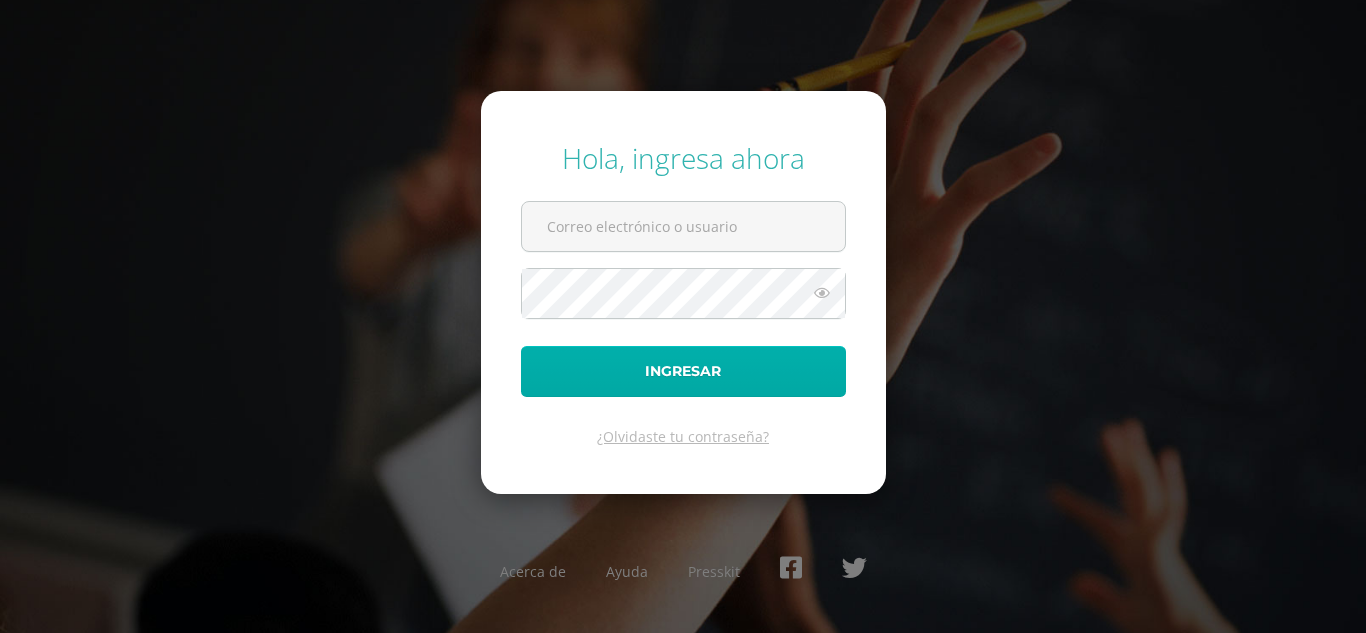type on "[PERSON_NAME][EMAIL_ADDRESS][PERSON_NAME][DOMAIN_NAME]" 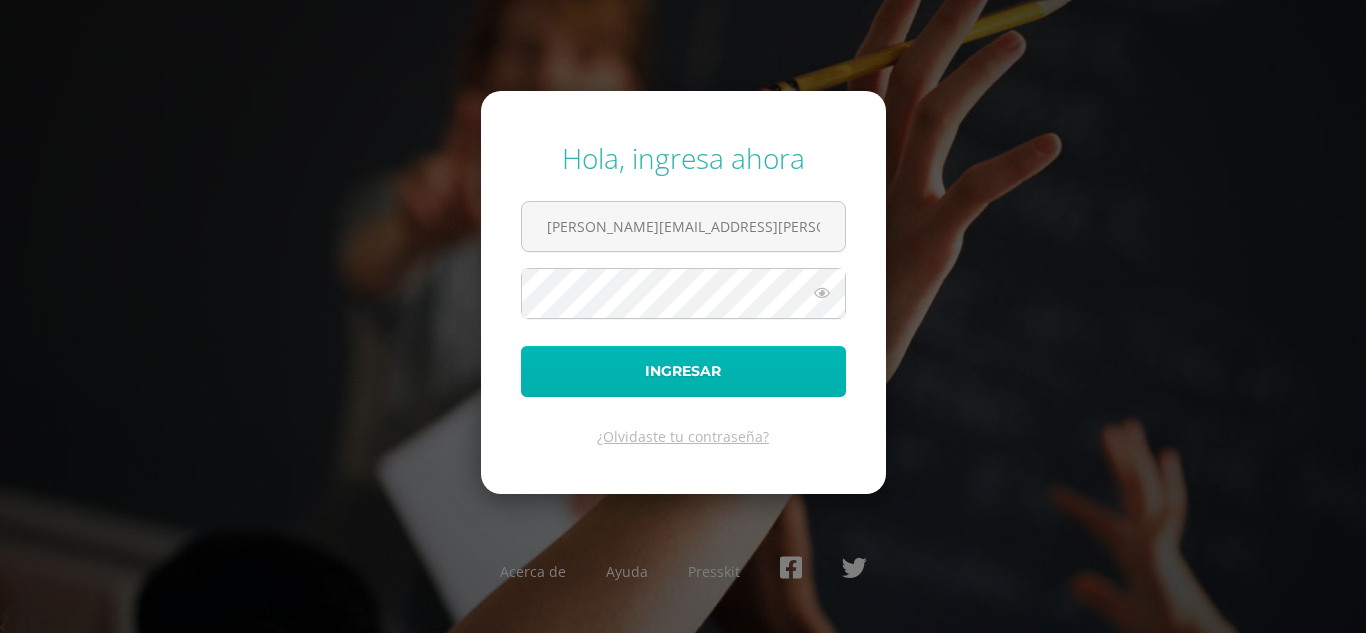 click on "Ingresar" at bounding box center (683, 371) 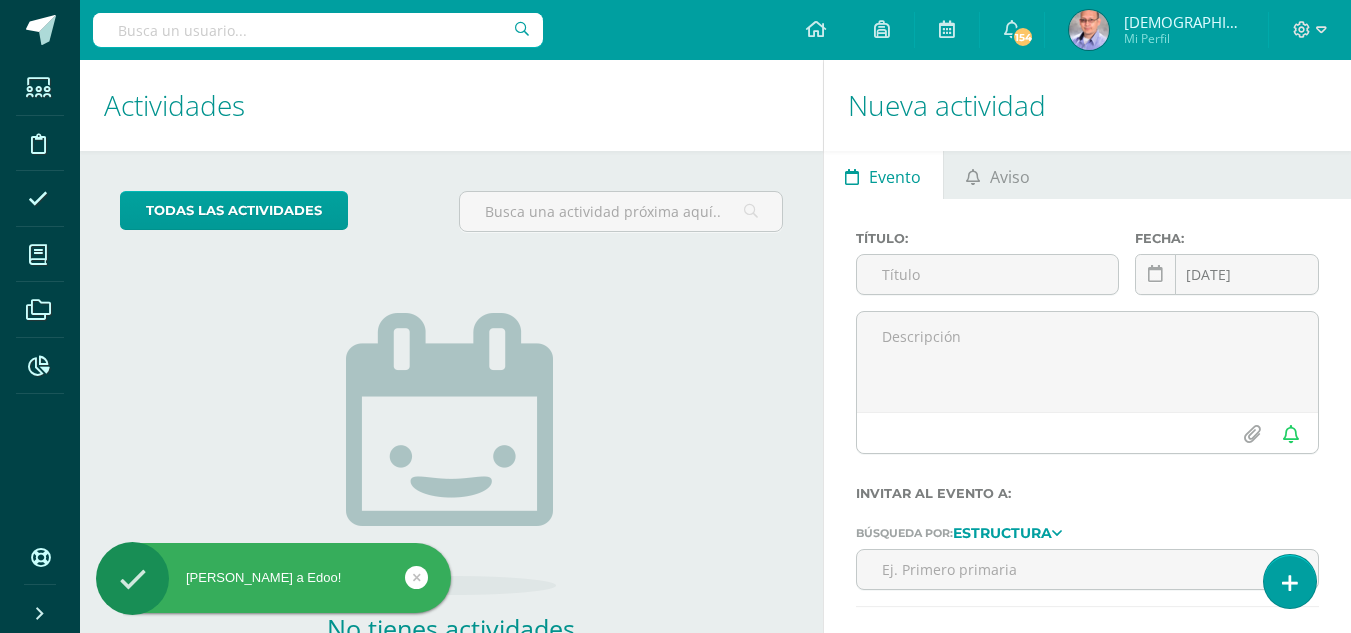 scroll, scrollTop: 0, scrollLeft: 0, axis: both 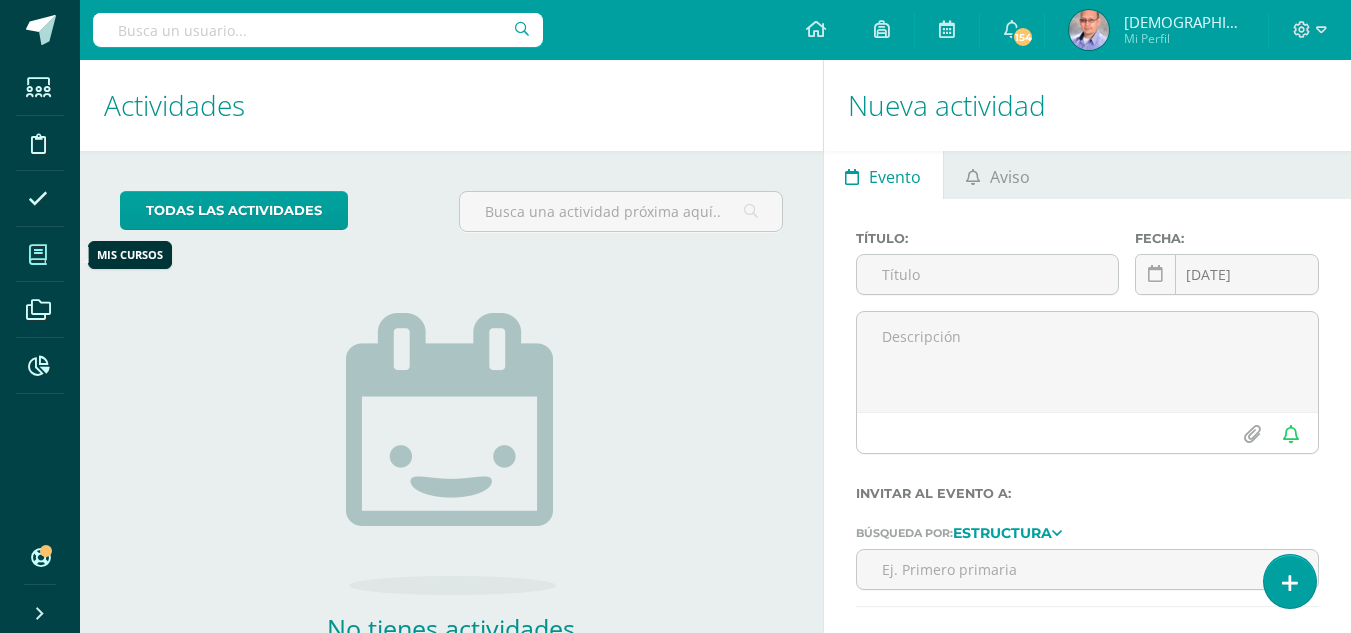 click at bounding box center (38, 255) 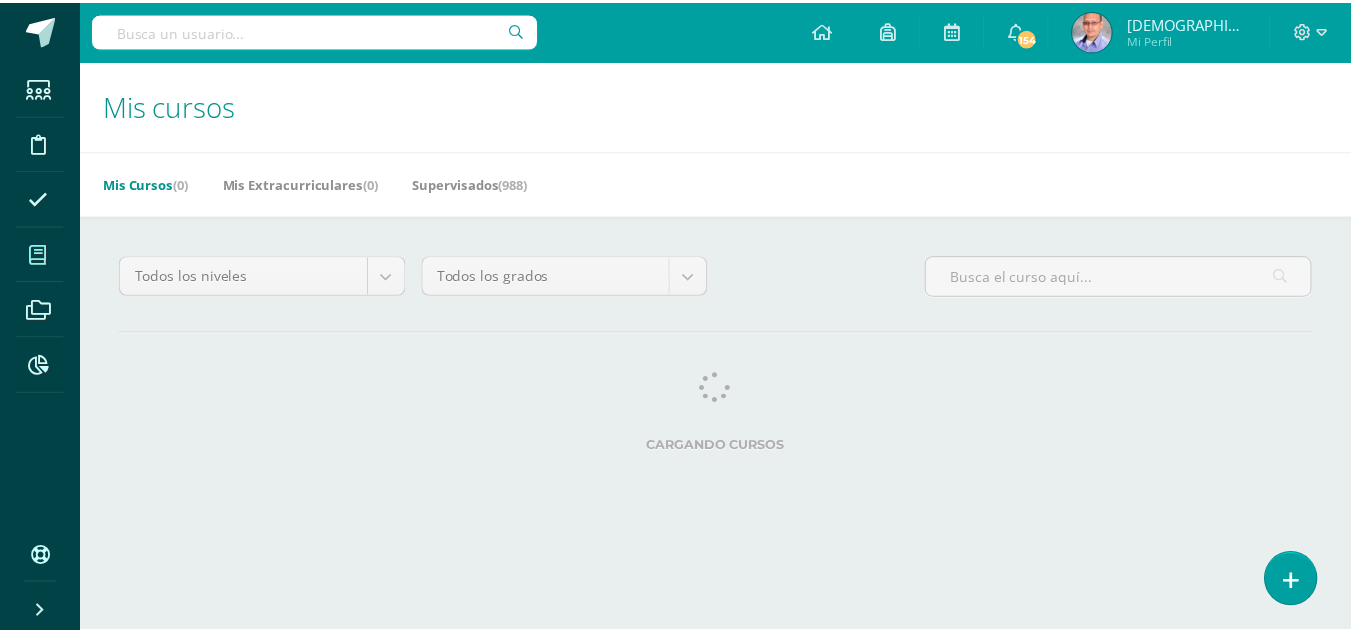 scroll, scrollTop: 0, scrollLeft: 0, axis: both 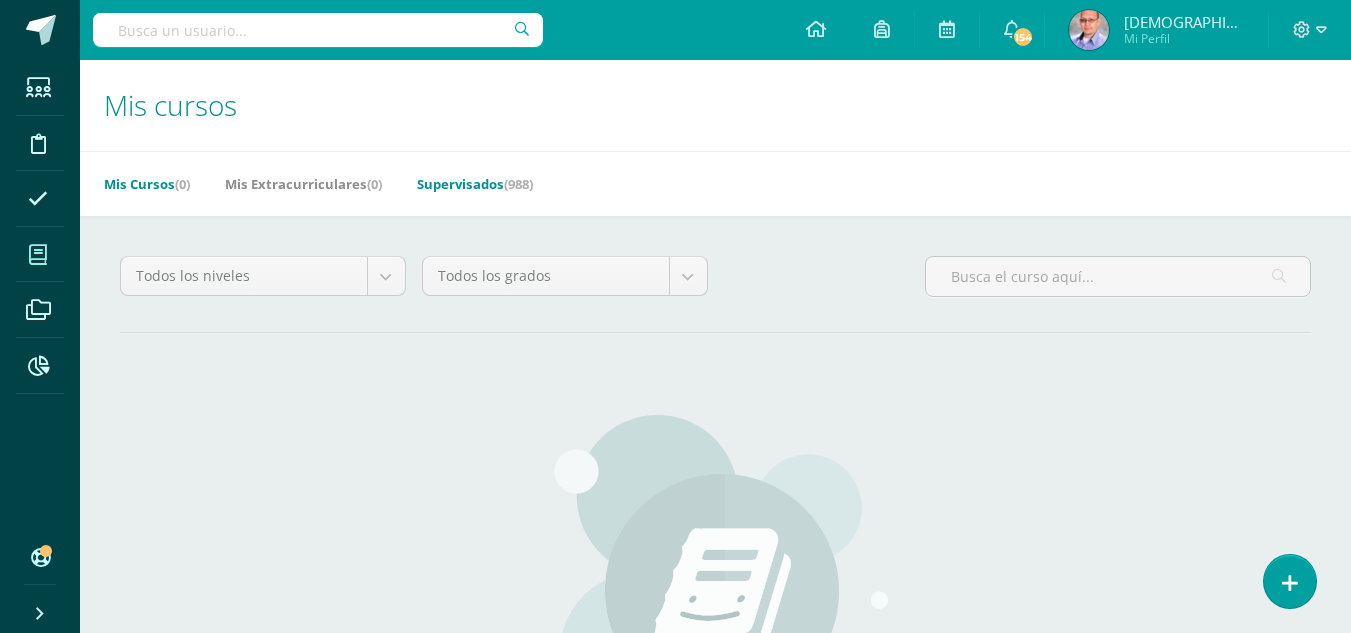 click on "Supervisados  (988)" at bounding box center [475, 184] 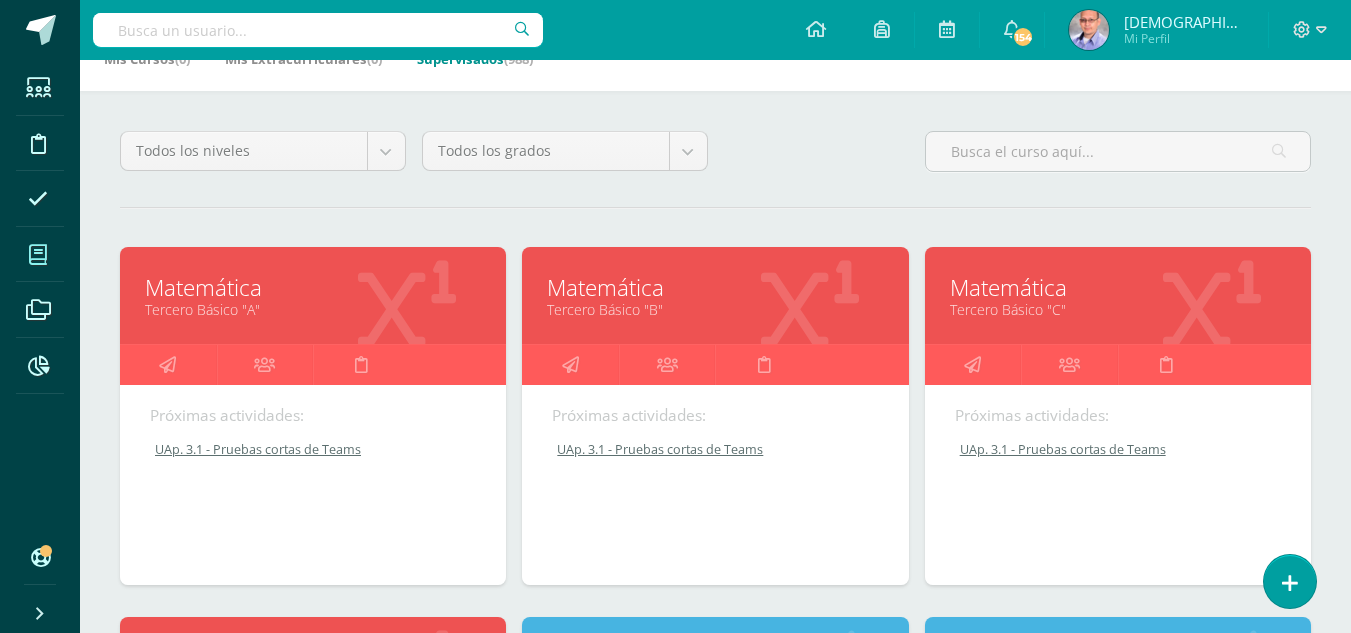 scroll, scrollTop: 153, scrollLeft: 0, axis: vertical 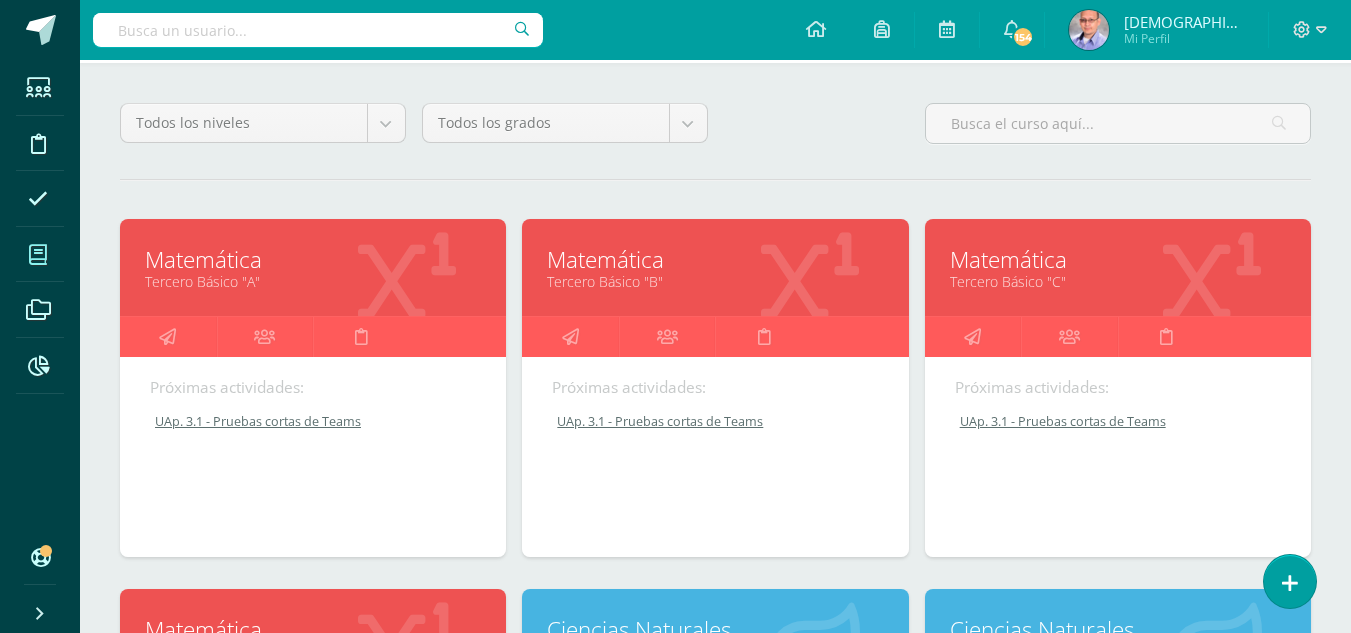 click on "Matemática" at bounding box center [313, 259] 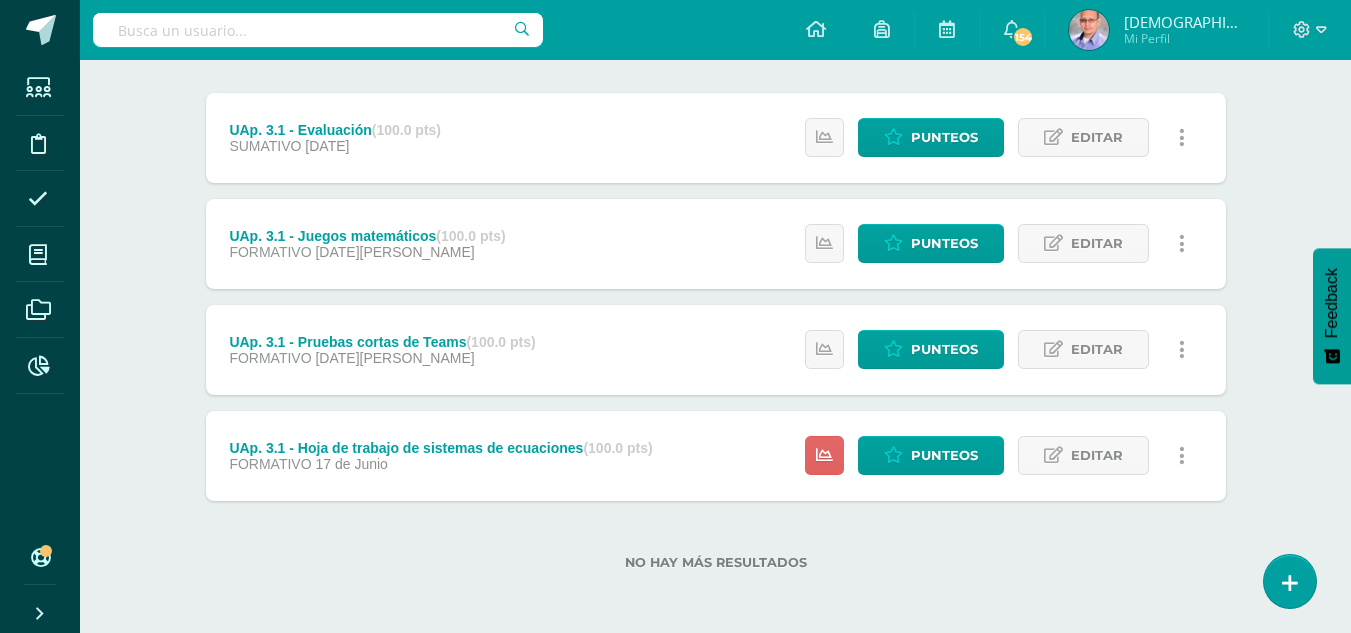 scroll, scrollTop: 241, scrollLeft: 0, axis: vertical 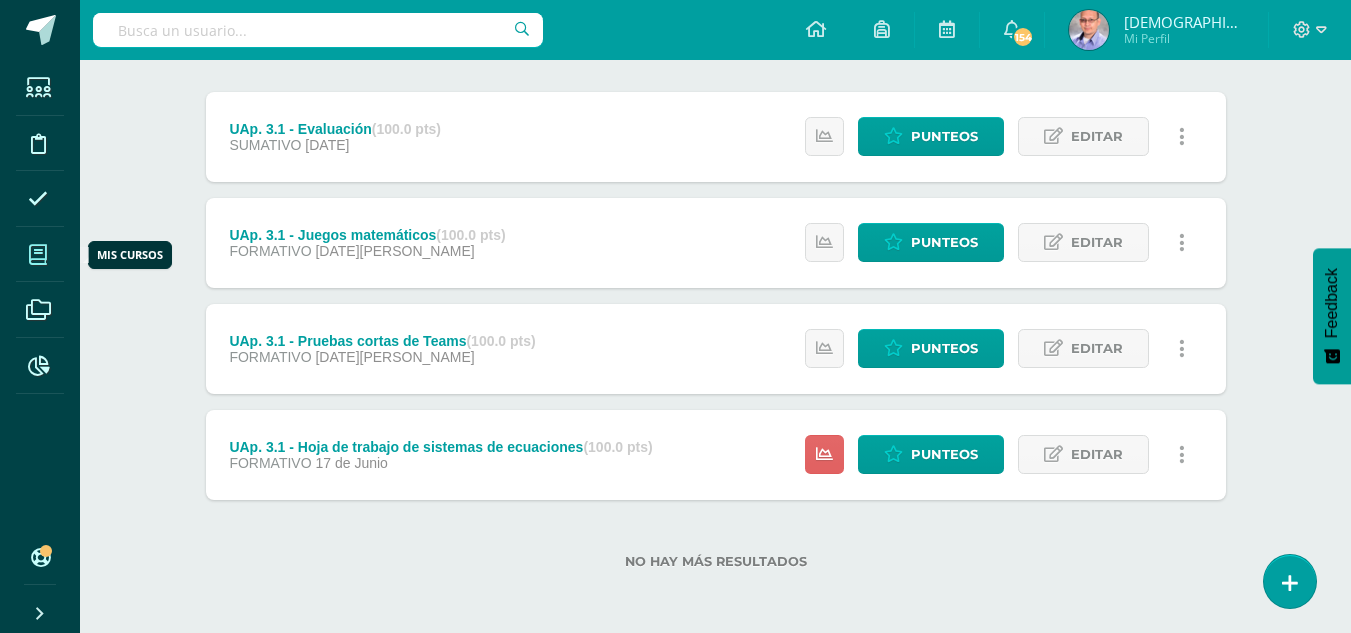 click at bounding box center [38, 254] 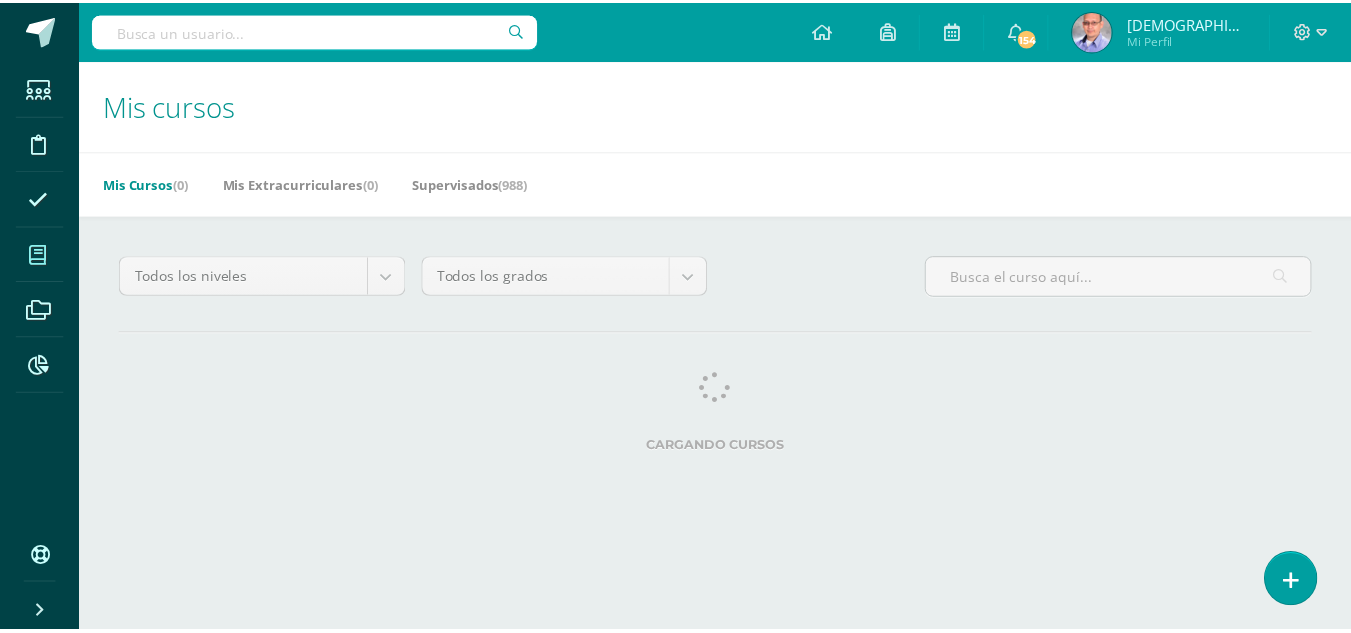scroll, scrollTop: 0, scrollLeft: 0, axis: both 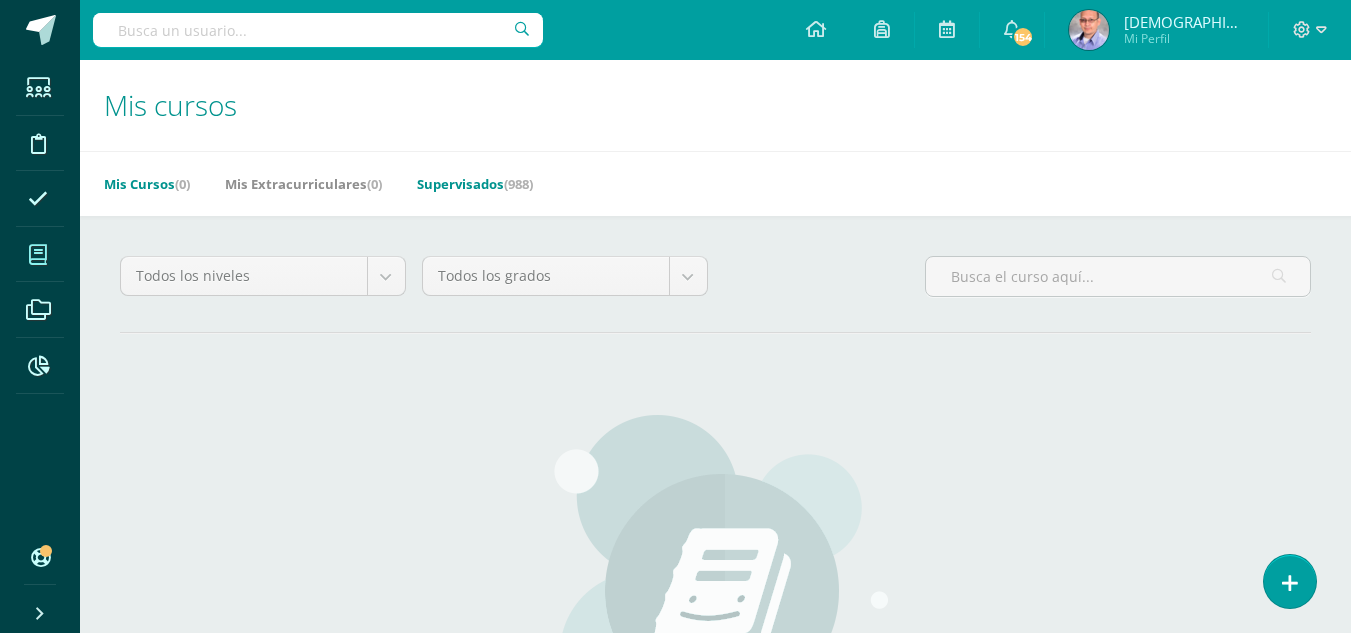 click on "Supervisados  (988)" at bounding box center (475, 184) 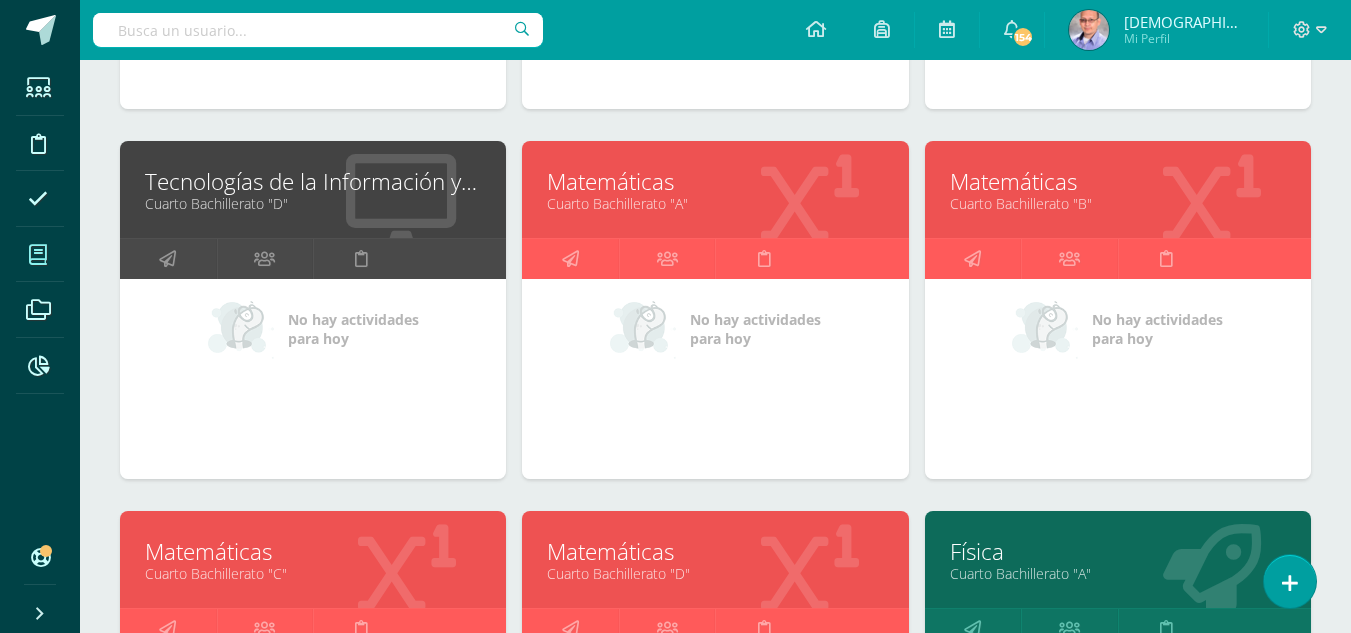 scroll, scrollTop: 5042, scrollLeft: 0, axis: vertical 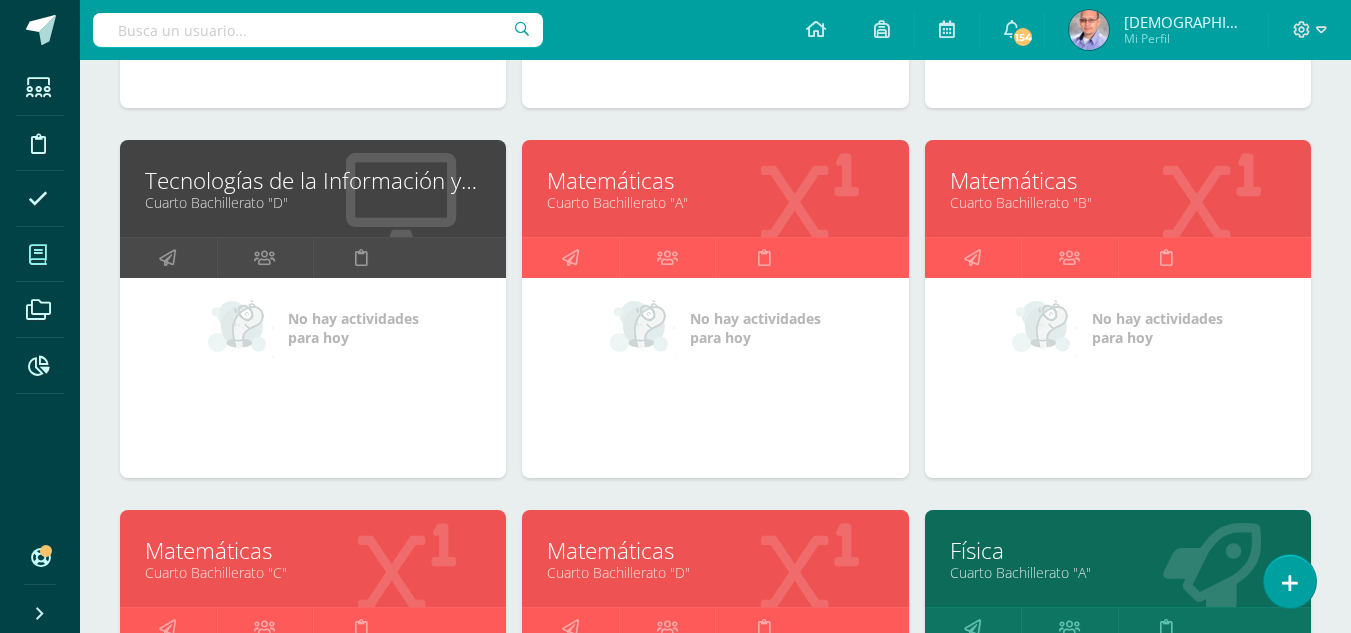 click on "Matemáticas" at bounding box center (715, 180) 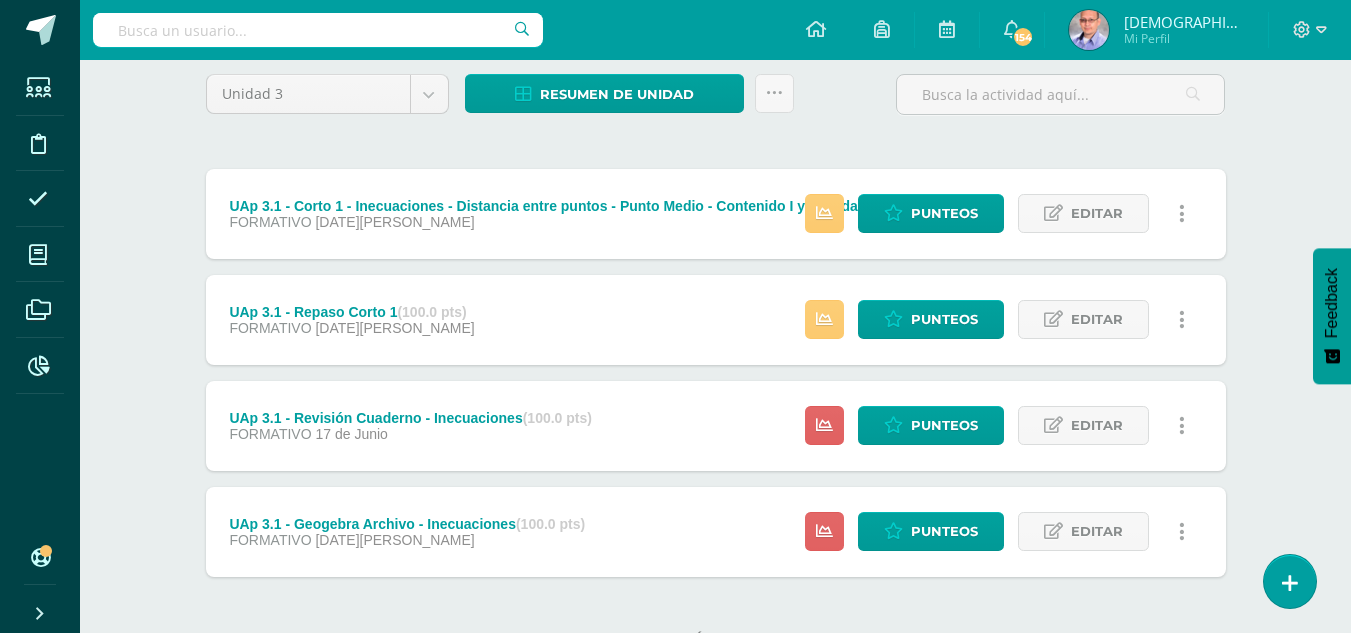 scroll, scrollTop: 0, scrollLeft: 0, axis: both 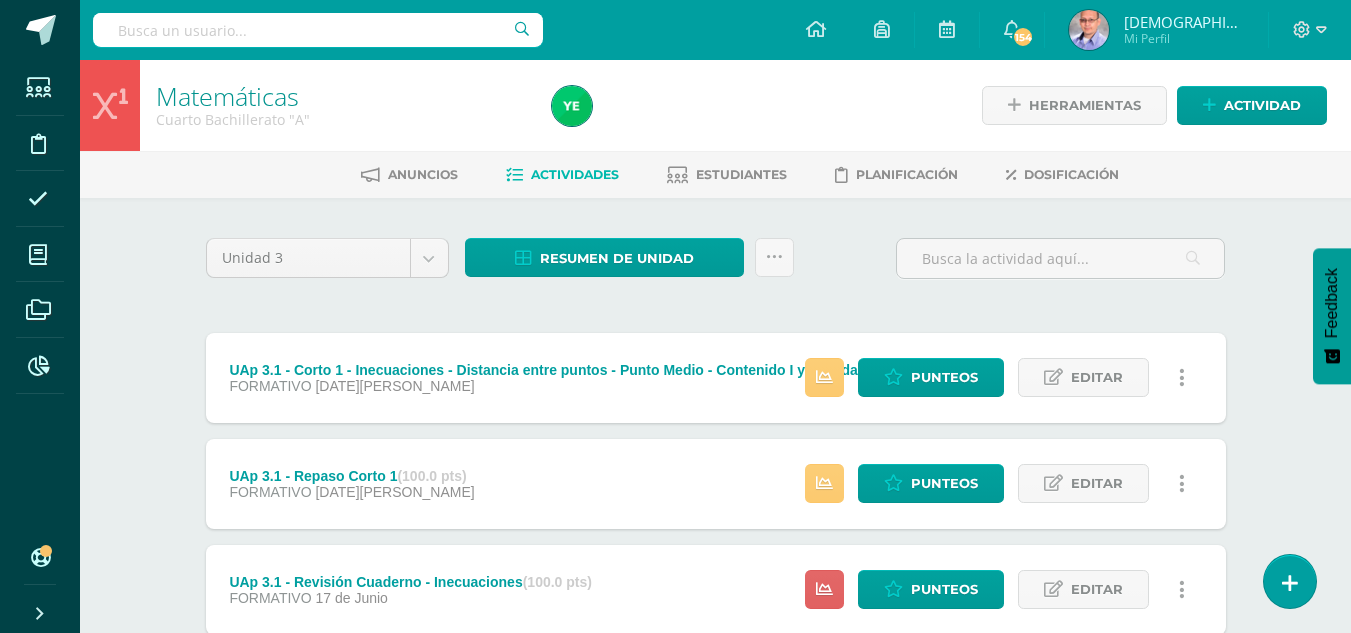 click on "Matemáticas
Cuarto Bachillerato "A"
Herramientas
Detalle de asistencias
Actividad
Anuncios
Actividades
Estudiantes
Planificación
Dosificación
Unidad 3                             Unidad 1 Unidad 2 Unidad 3 Unidad 4 Resumen de unidad
Descargar como HTML
Descargar como PDF
Descargar como XLS
Subir actividades en masa
Enviar punteos a revision
Historial de actividad
¿Estás seguro que deseas  Enviar a revisión  las notas de este curso?
Esta acción  y  1" at bounding box center [715, 467] 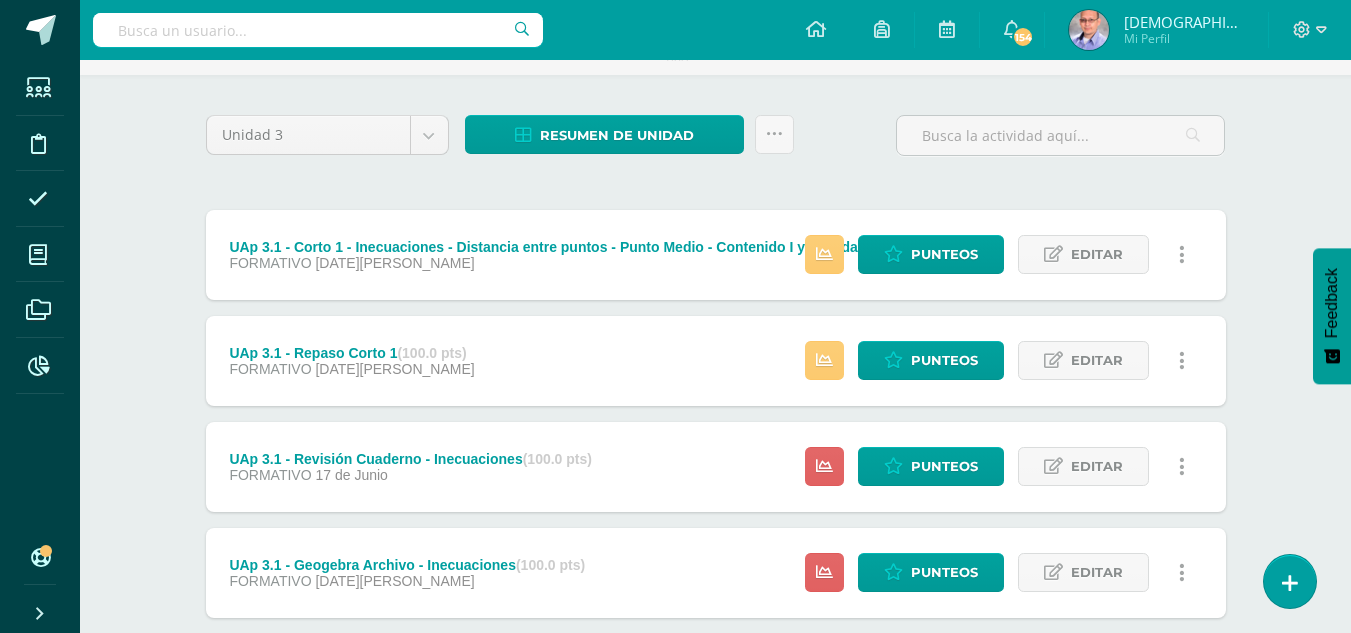 scroll, scrollTop: 0, scrollLeft: 0, axis: both 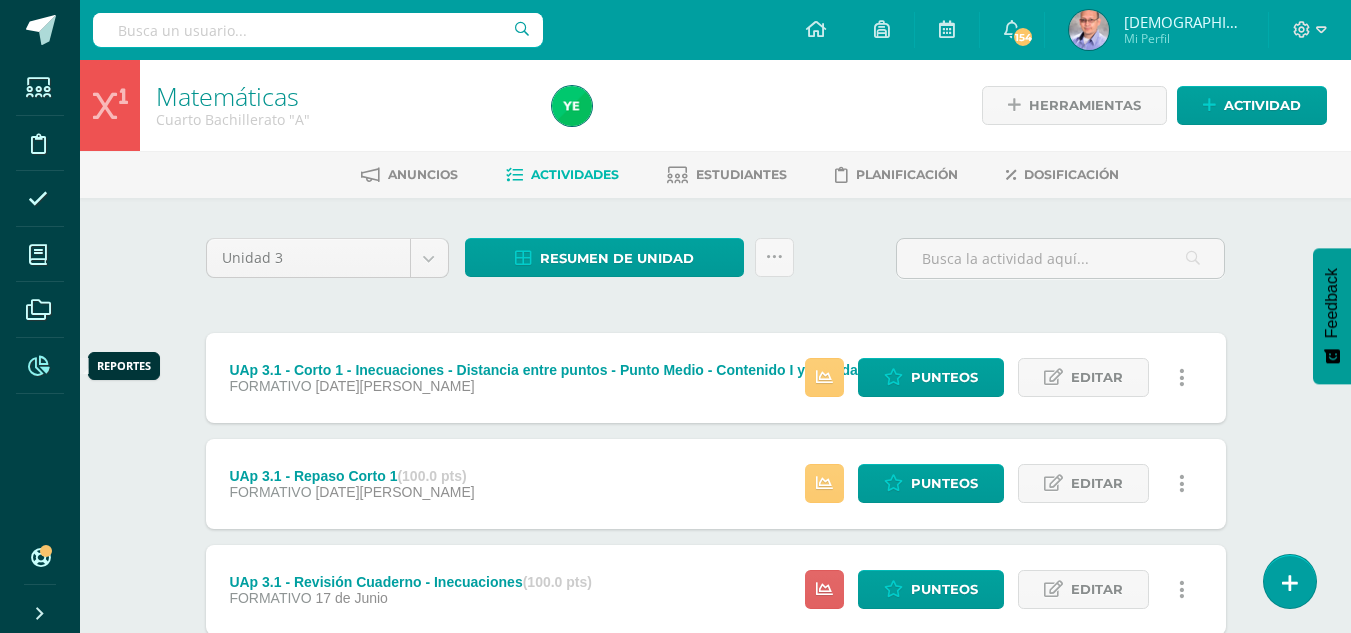 click at bounding box center (38, 366) 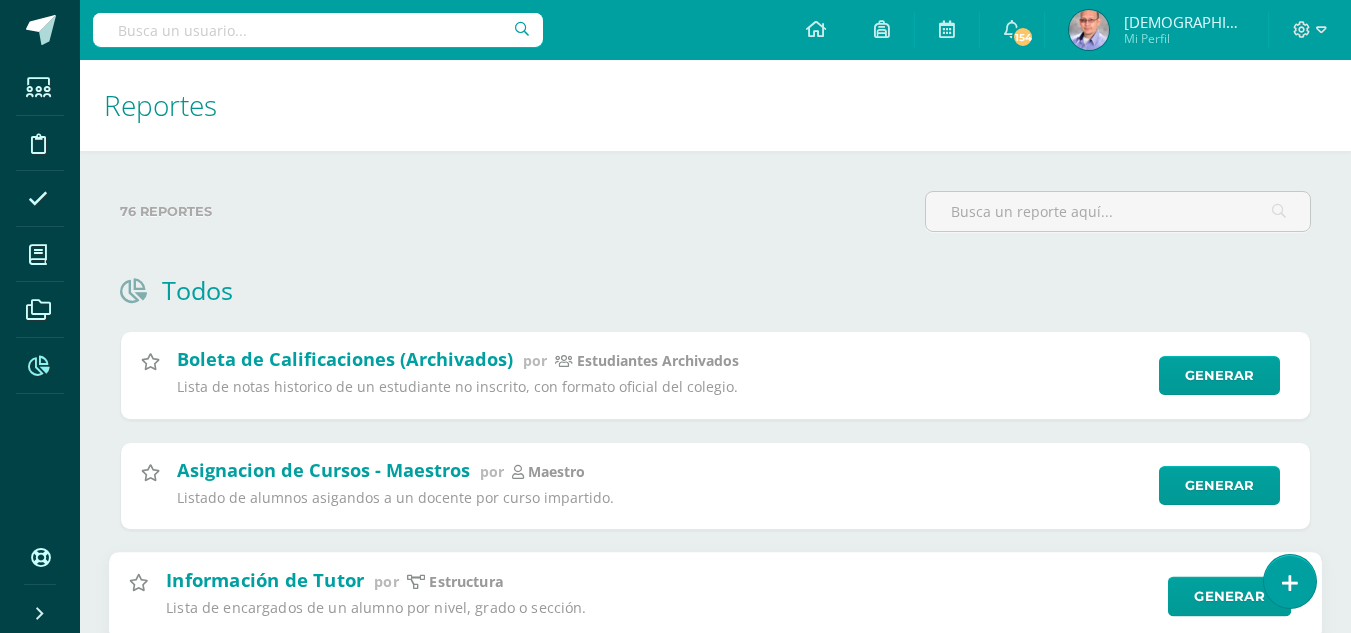 scroll, scrollTop: 0, scrollLeft: 0, axis: both 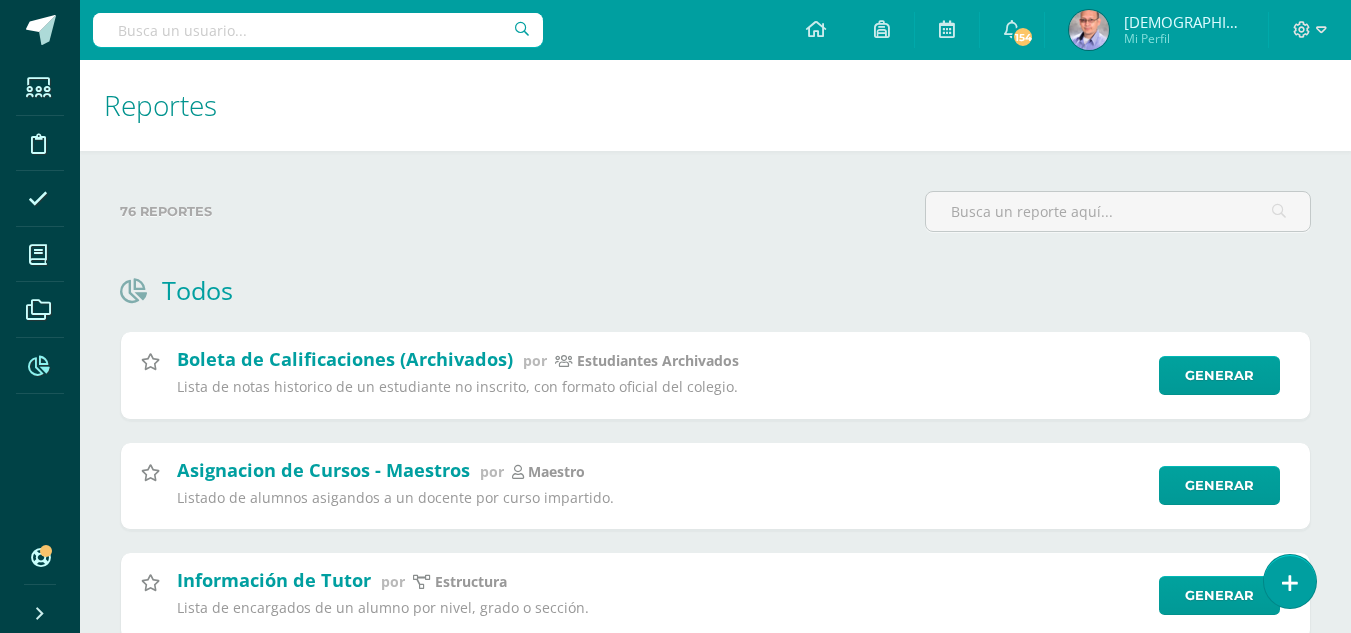 click on "76 reportes
Todos Boleta de Calificaciones (Archivados) por Estudiantes Archivados Lista de notas historico de un estudiante no inscrito, con formato oficial del colegio.
Generar
Asignacion de Cursos - Maestros por maestro Listado de alumnos asigandos a un docente por curso impartido.
Generar
Información de Tutor por Estructura Lista de encargados de un alumno por nivel, grado o sección.
Generar
Información de Tutor por Tutor Lista de encargados de un alumno por nivel, grado o sección.
Generar
Control de Registro de Asistencia por grado y nivel Inacistencias tomadas por maestro o director en un periodo de tiempo.
Generar
Rendimiento por estudiante Resumen de punteos y acontecimientos del inicio de la unidad al día de hoy.
Generar
Estadistica de Desempeño por por" at bounding box center (715, 4449) 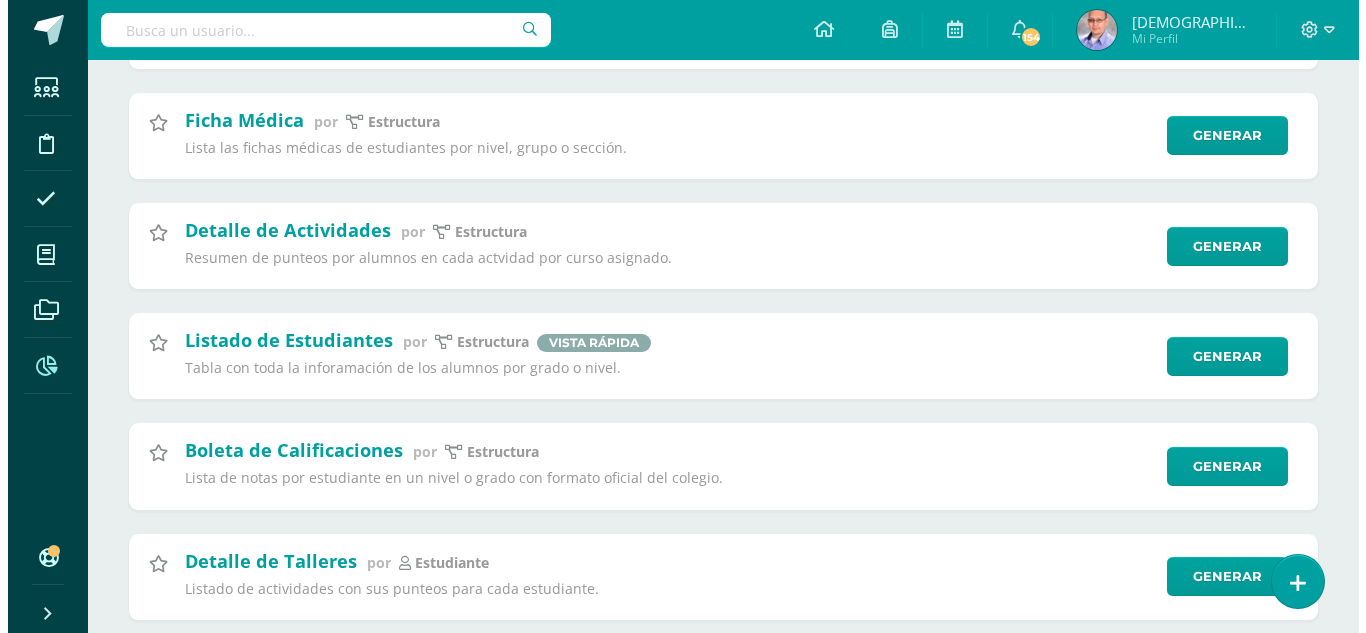 scroll, scrollTop: 3257, scrollLeft: 0, axis: vertical 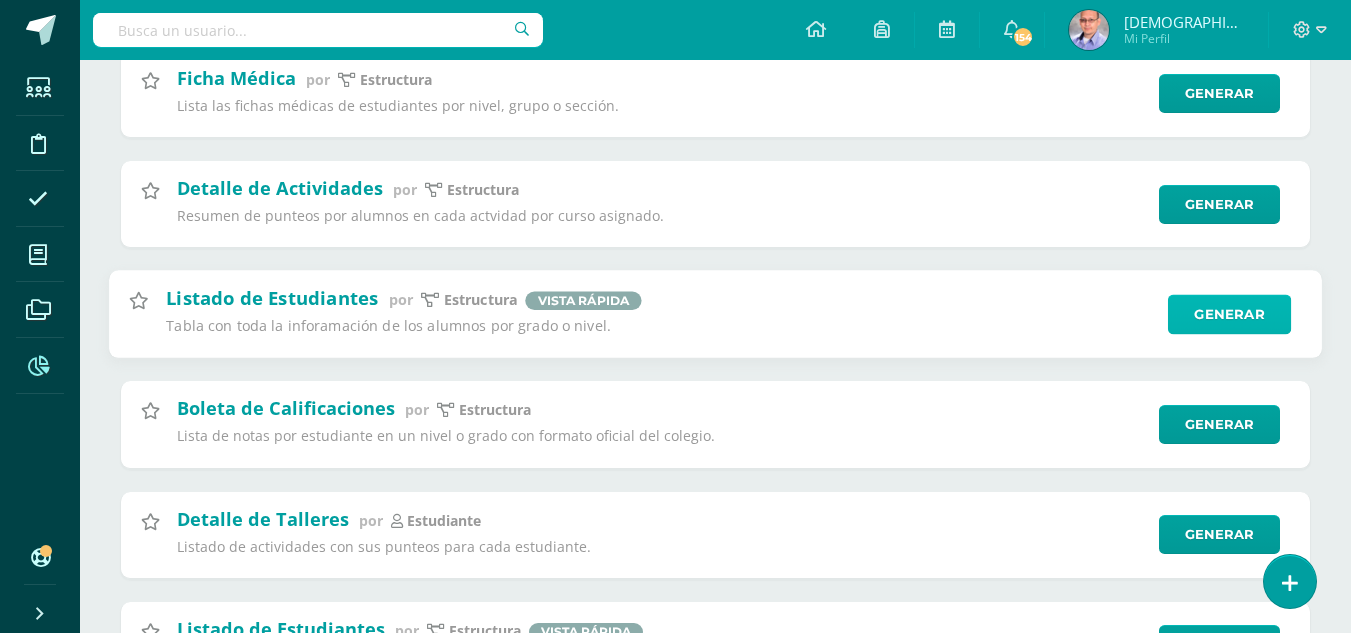click on "Generar" at bounding box center [1229, 314] 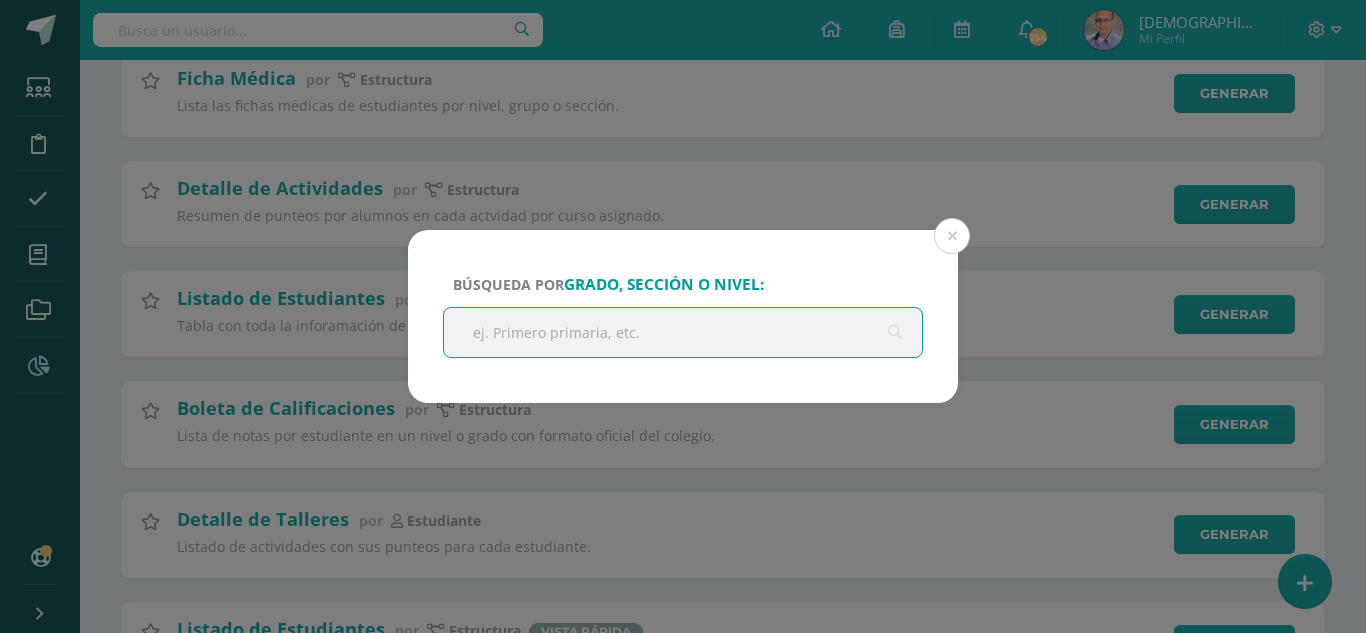 click at bounding box center (683, 332) 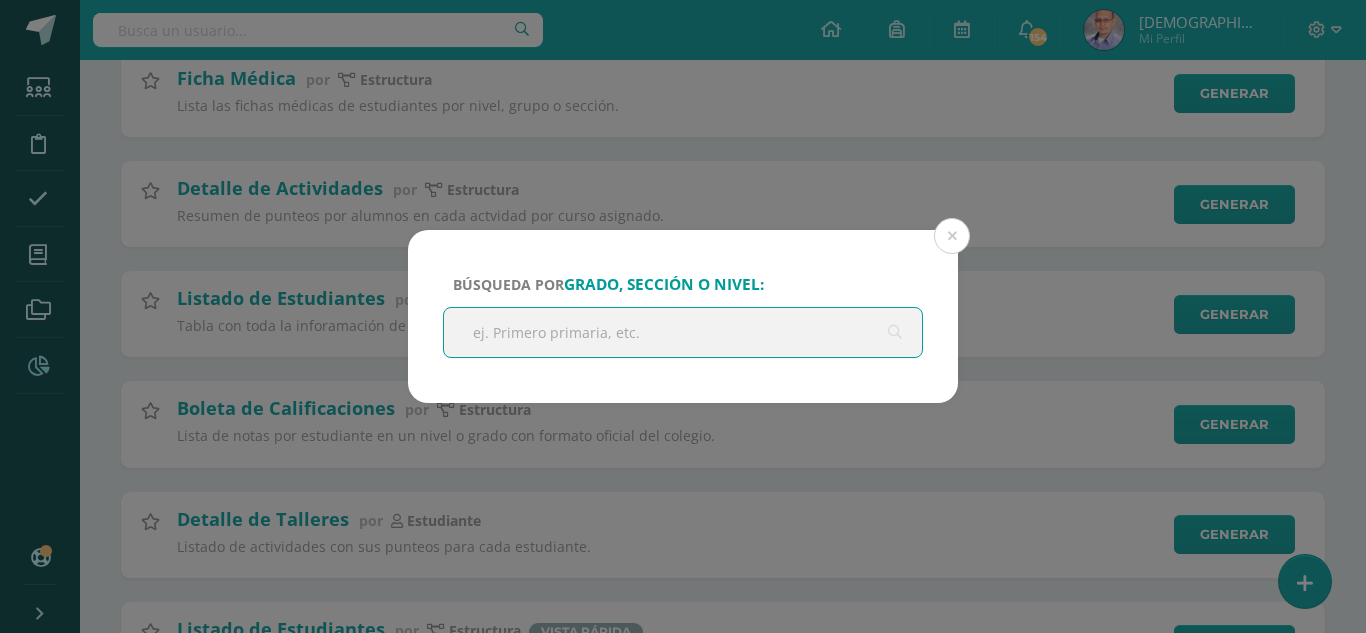 click at bounding box center [683, 332] 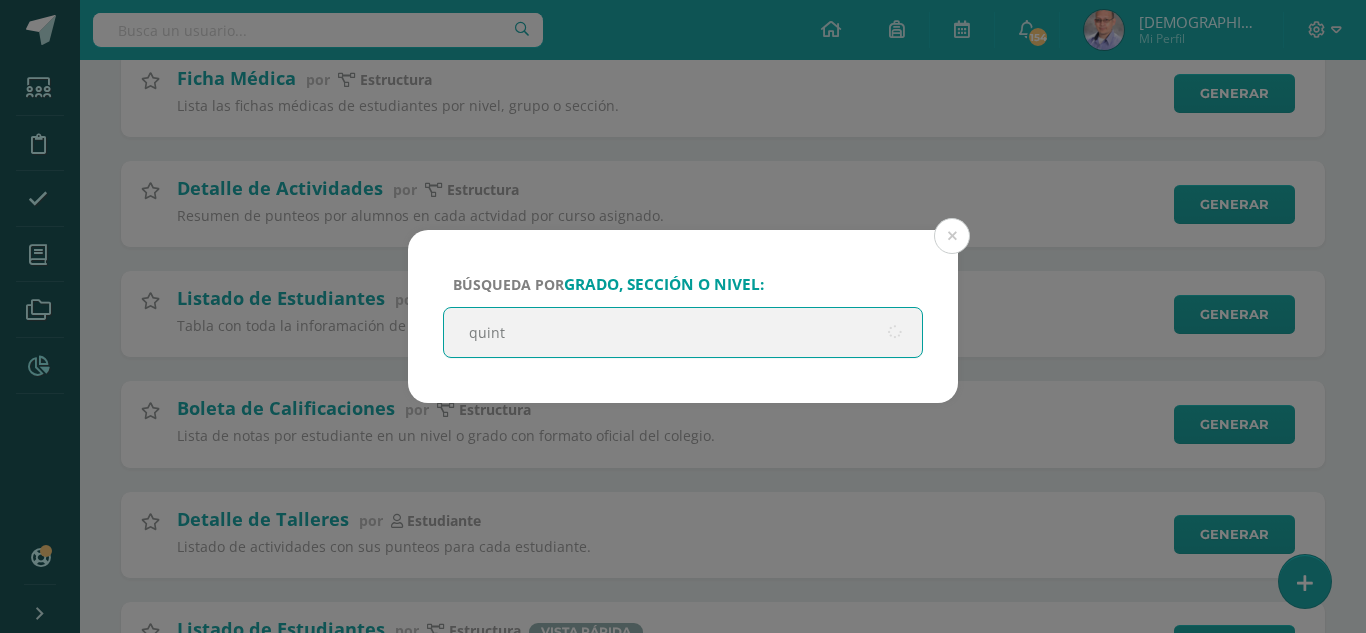 type on "quinto" 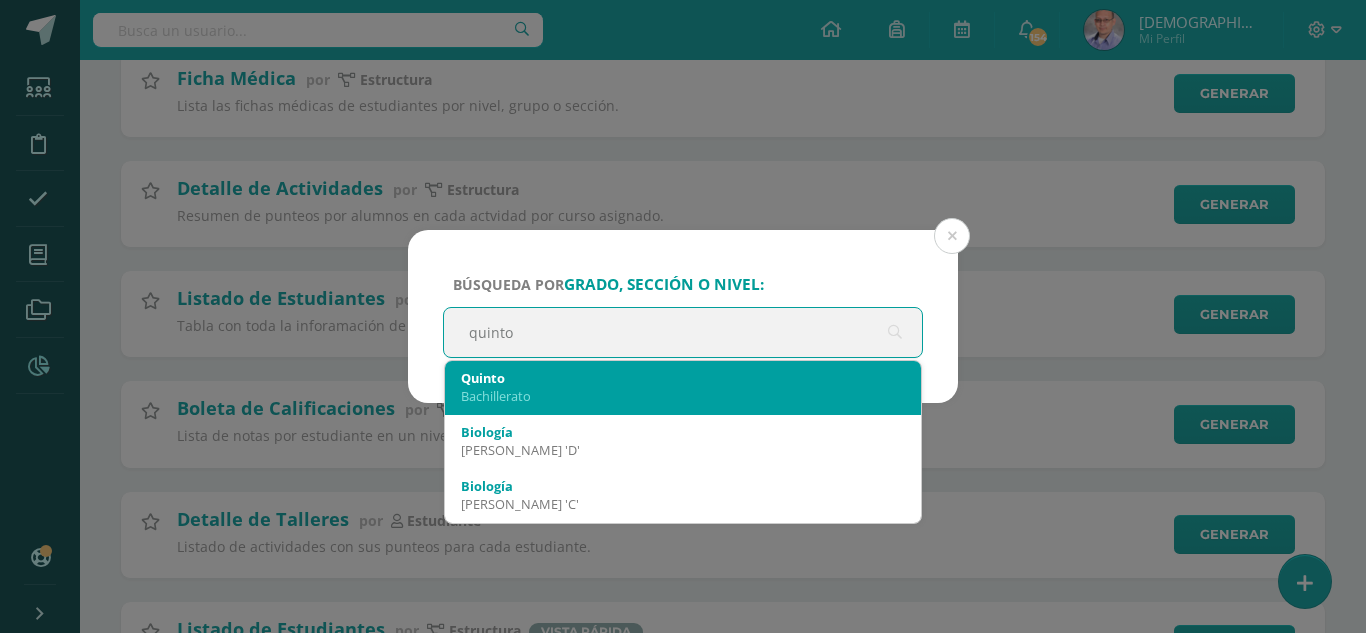 click on "Quinto" at bounding box center [683, 378] 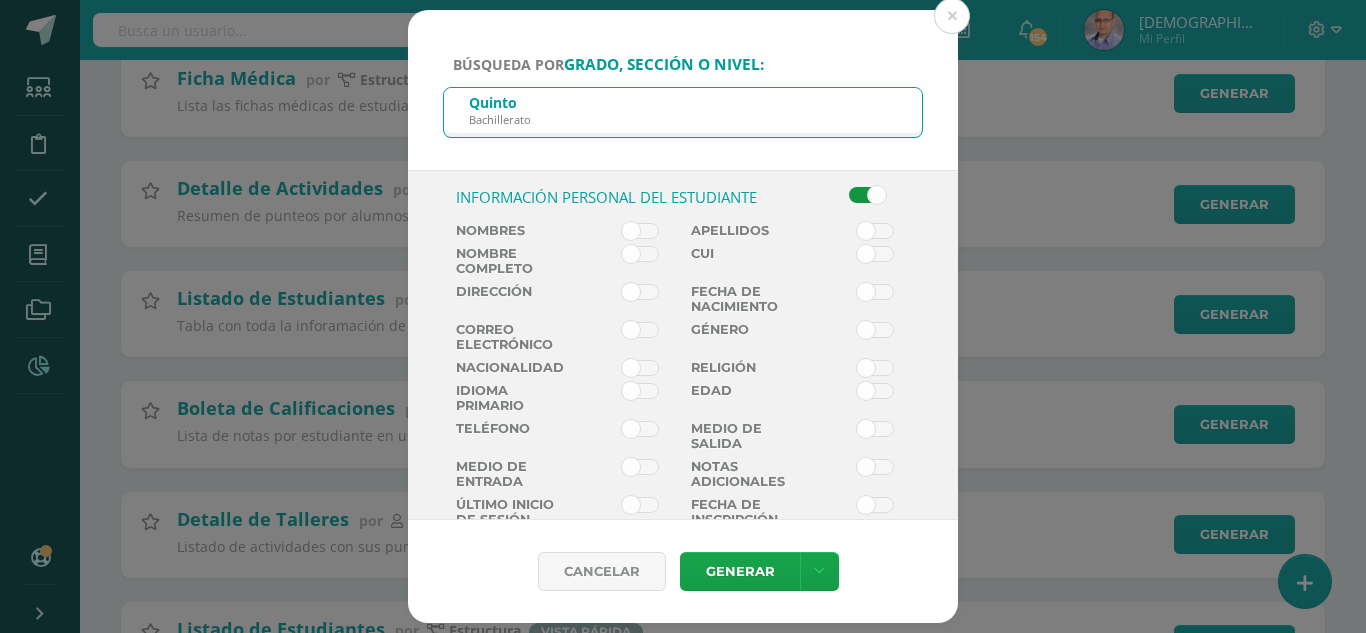 scroll, scrollTop: 462, scrollLeft: 0, axis: vertical 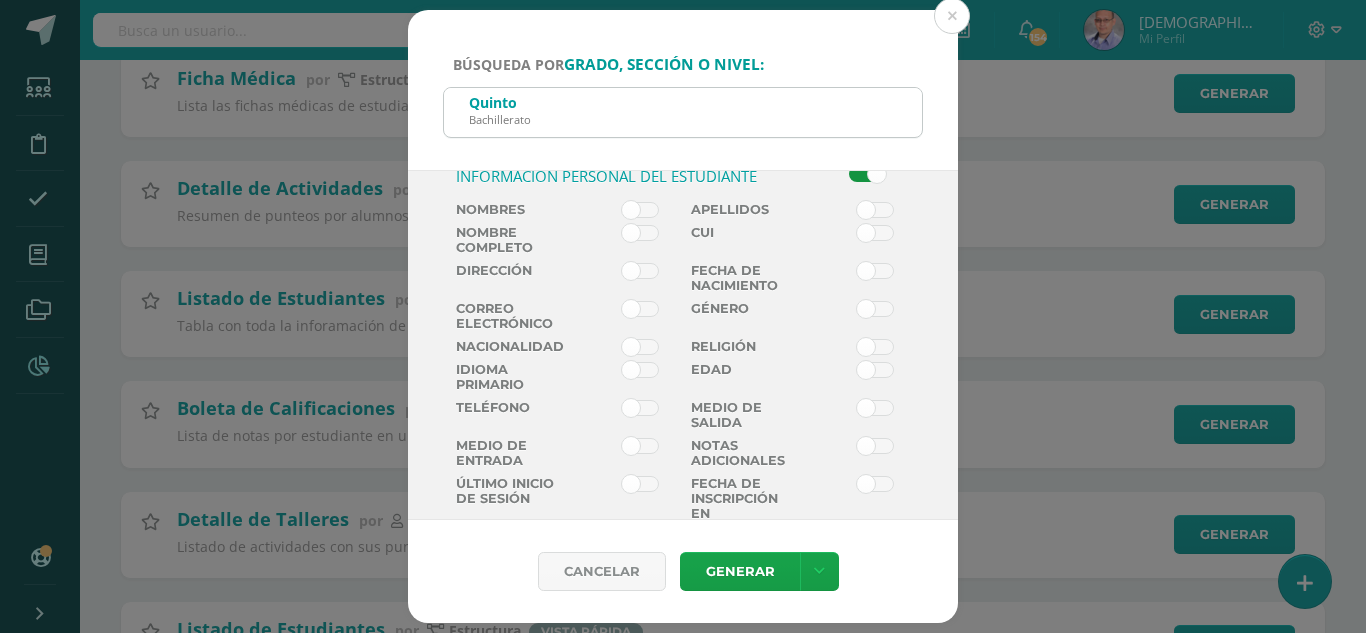 click at bounding box center (640, 210) 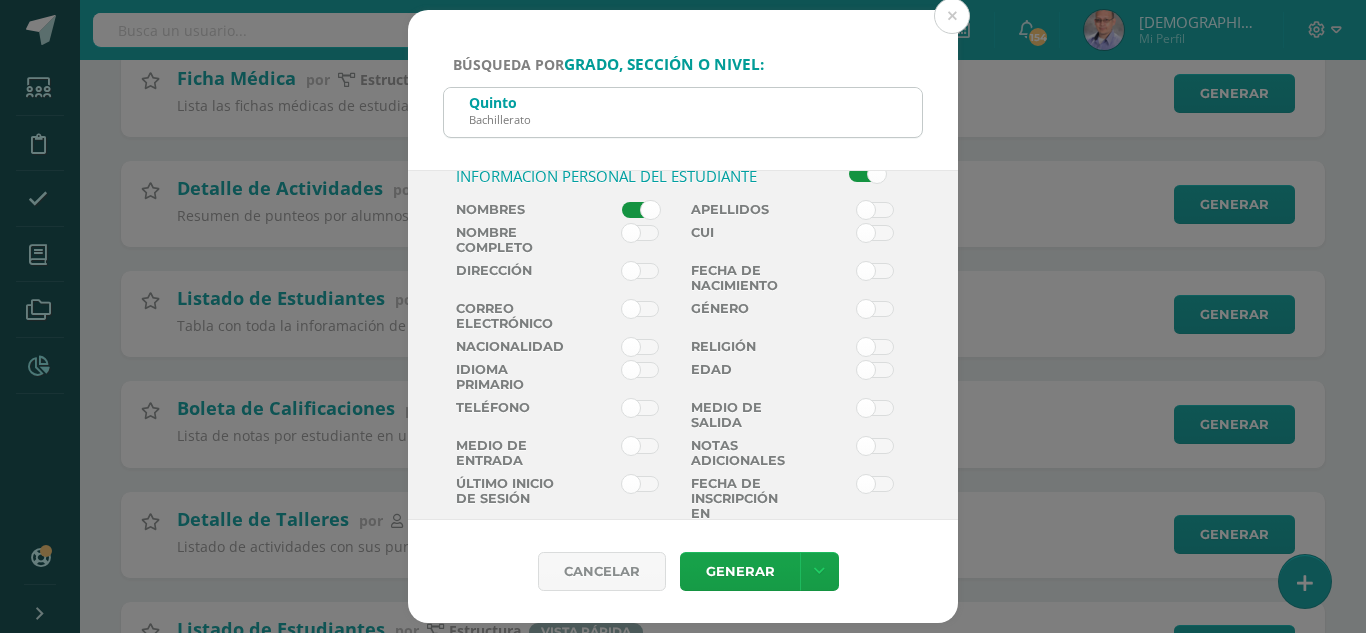 click at bounding box center (875, 210) 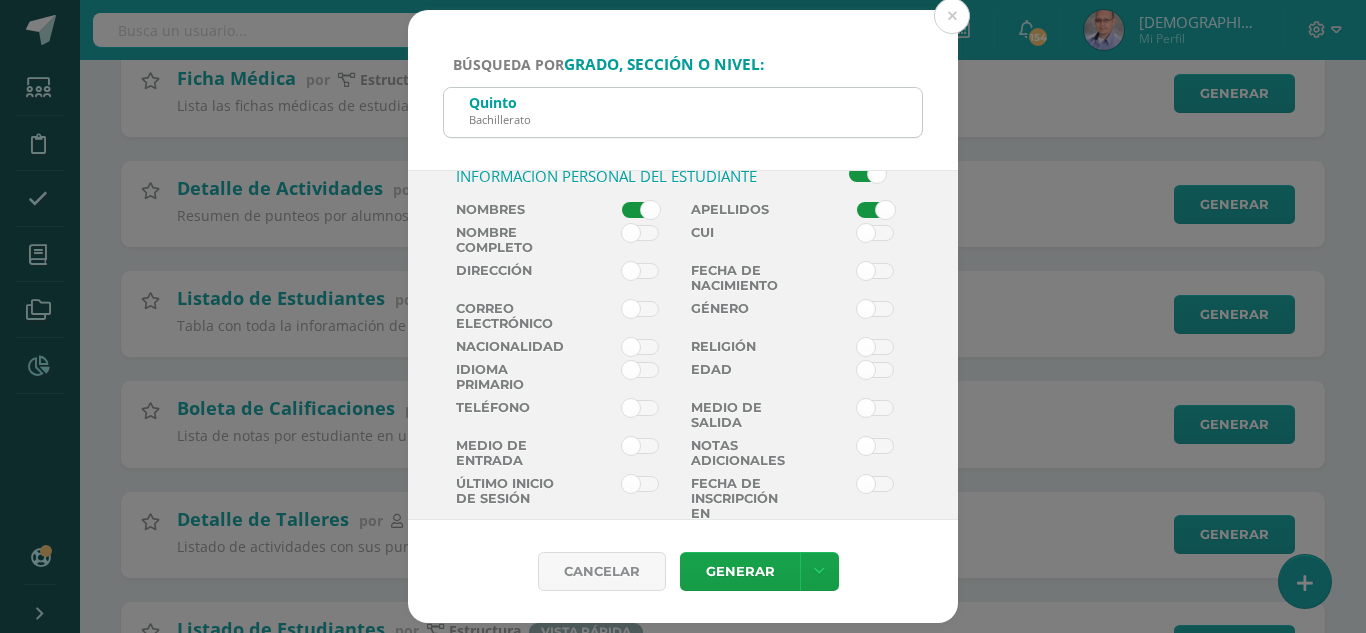 click at bounding box center (875, 210) 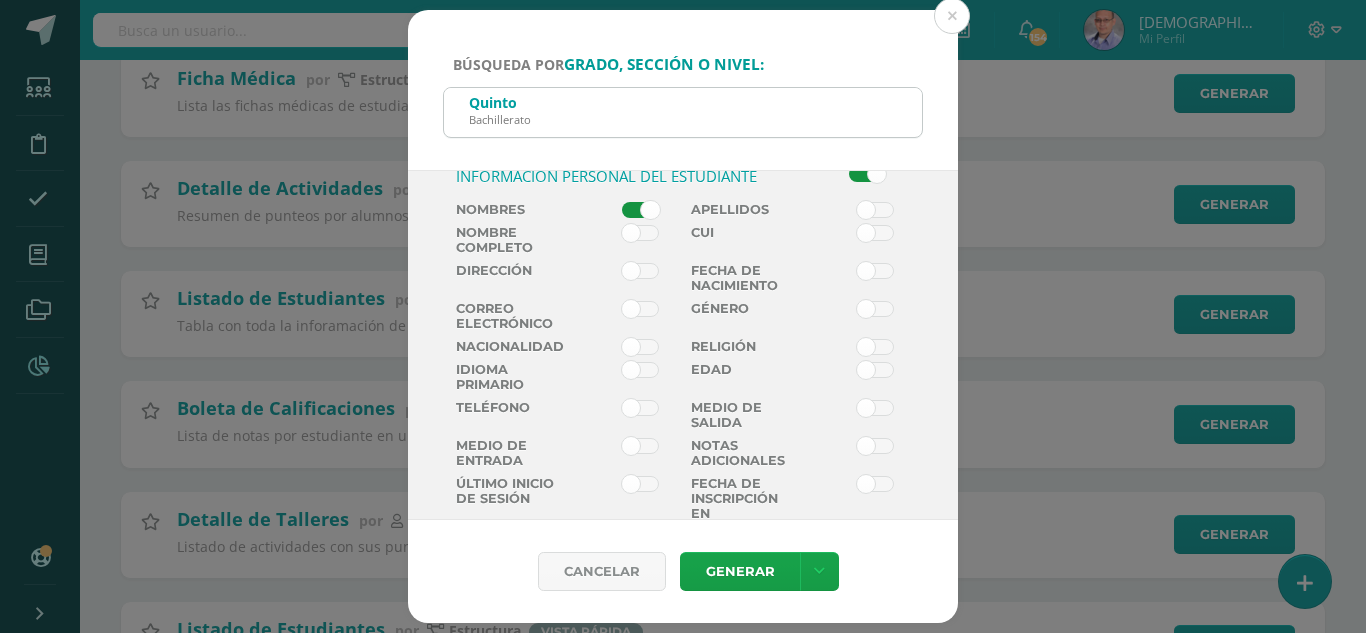 click at bounding box center [640, 210] 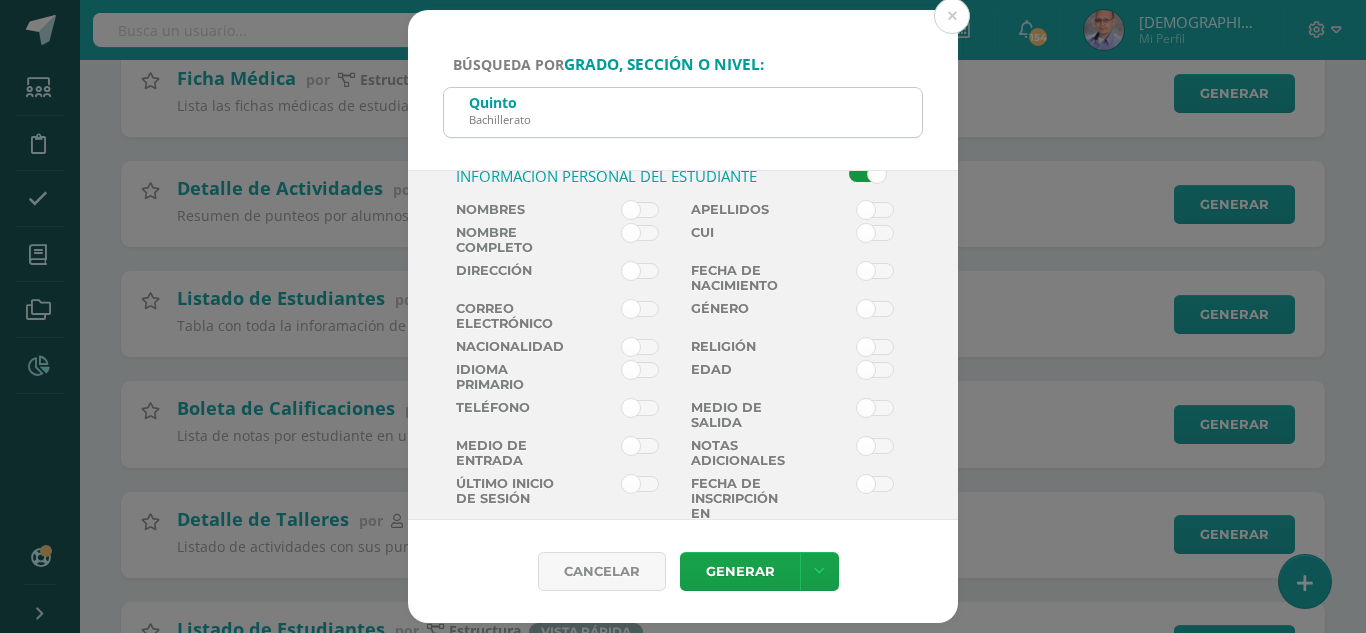 click at bounding box center [640, 233] 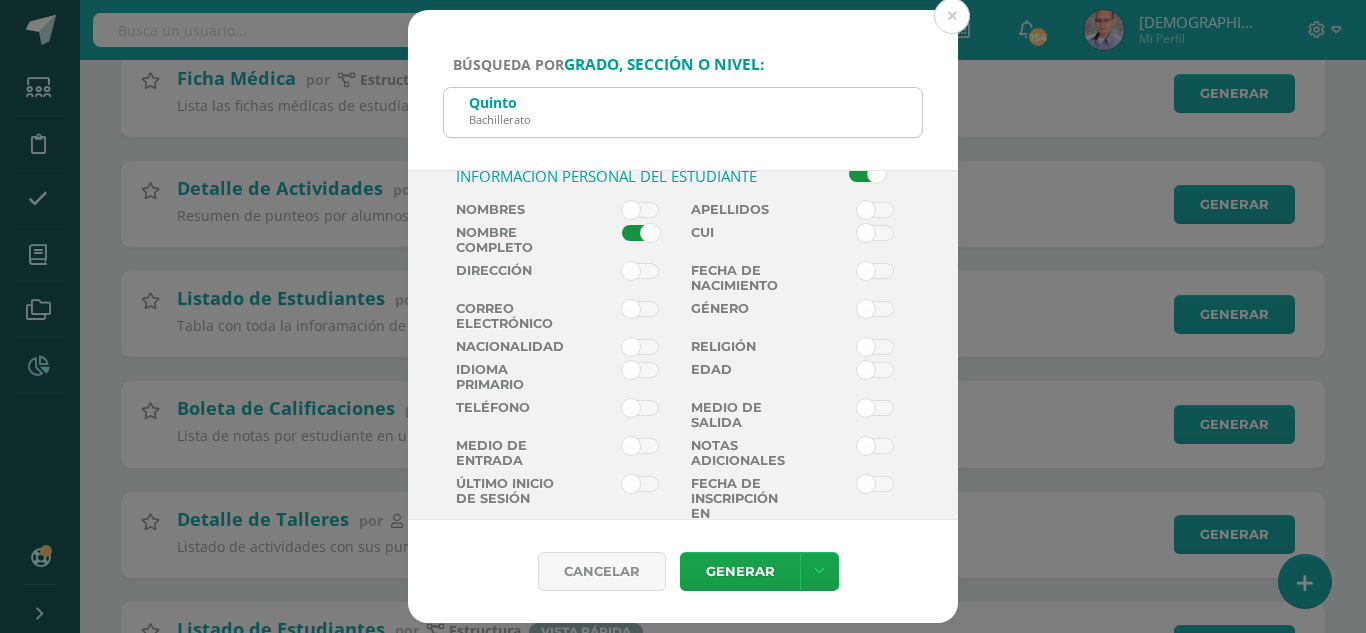 click at bounding box center [875, 233] 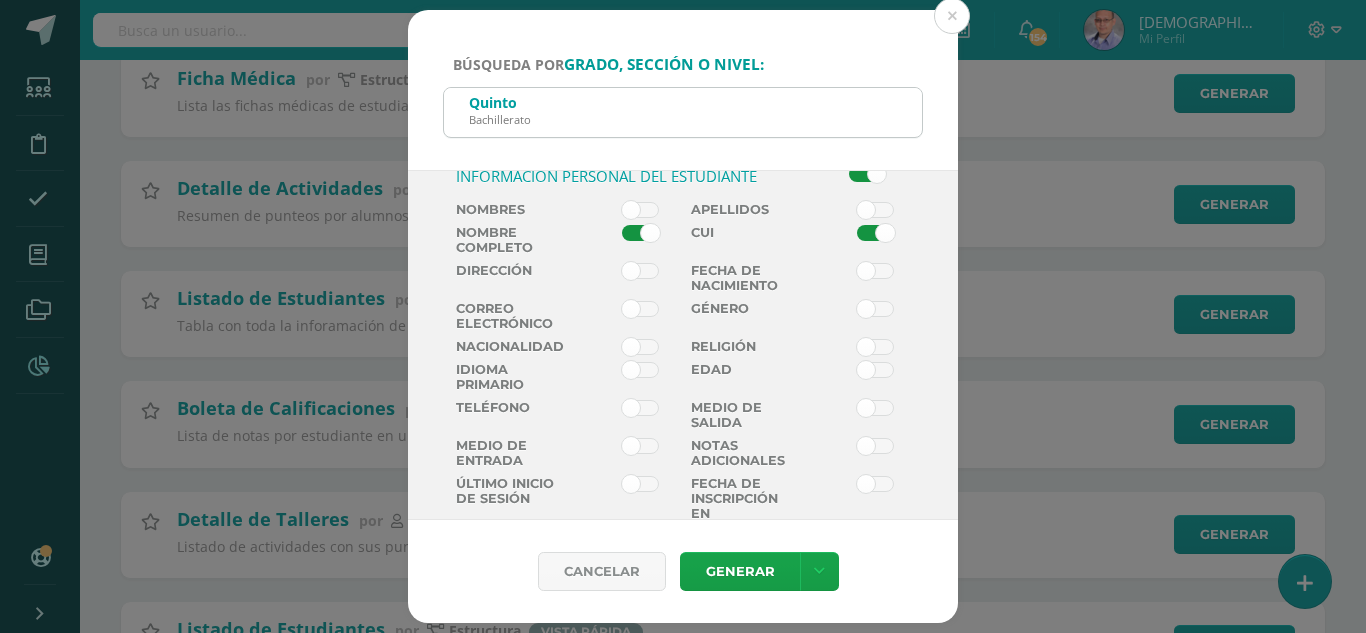 click at bounding box center [640, 408] 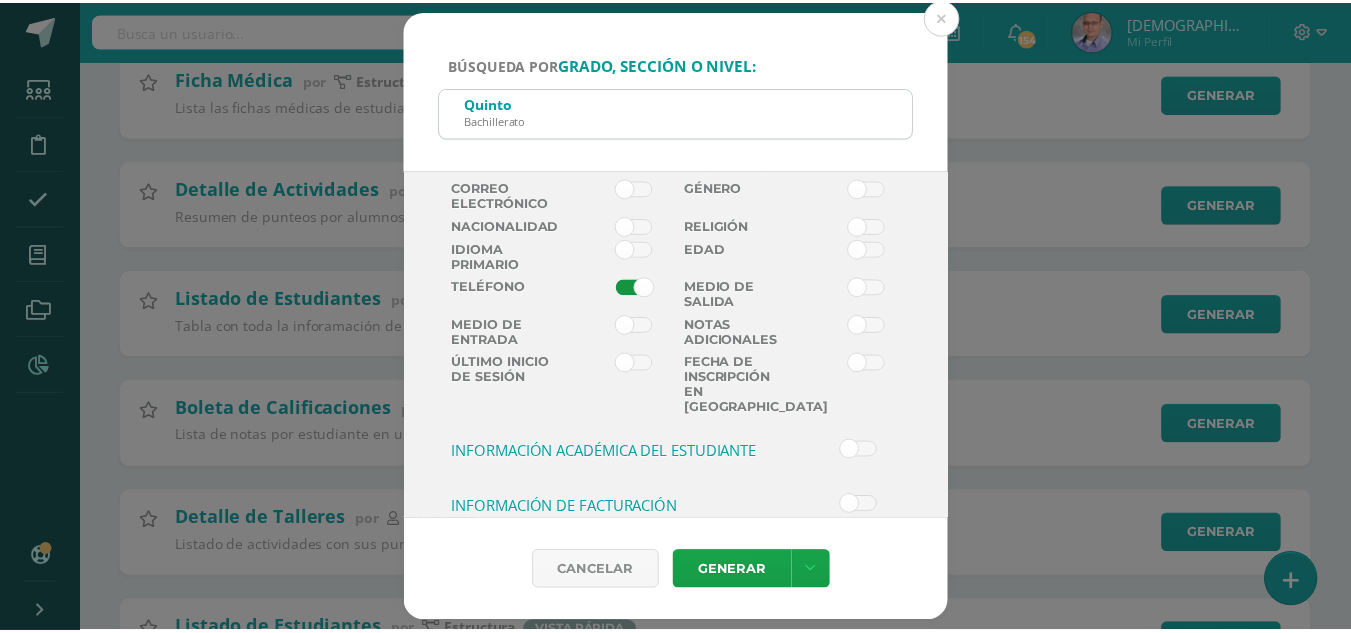 scroll, scrollTop: 478, scrollLeft: 0, axis: vertical 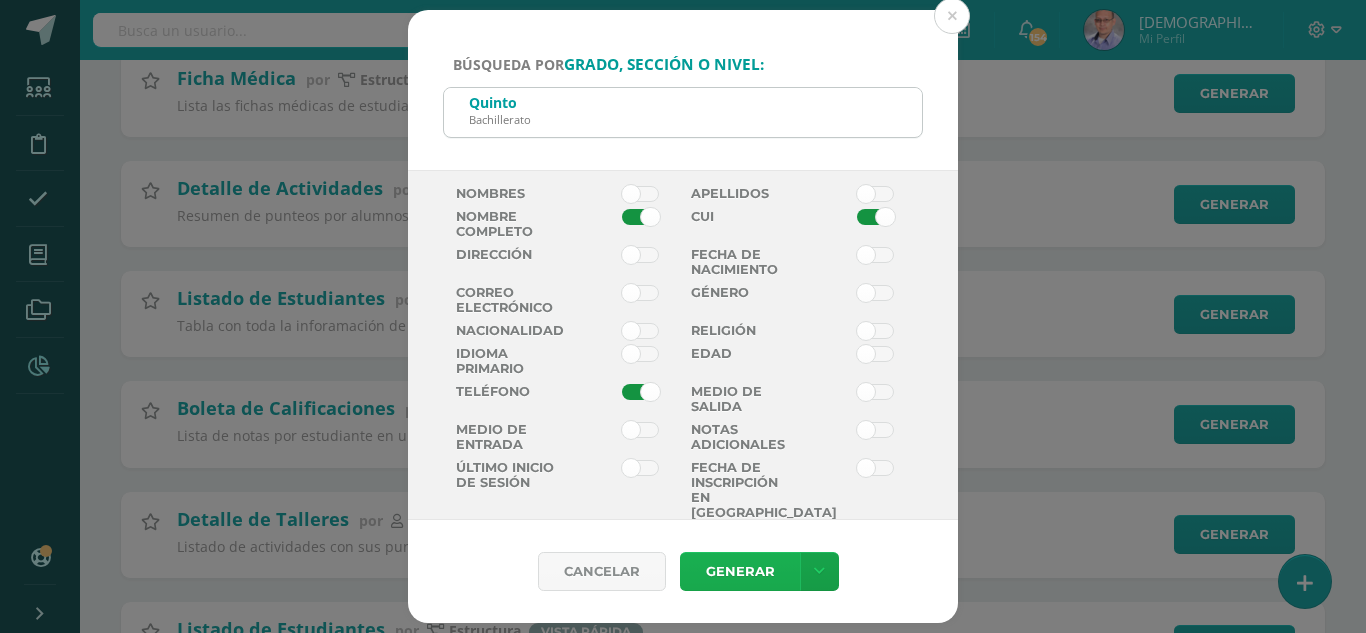 click on "Generar" at bounding box center (740, 571) 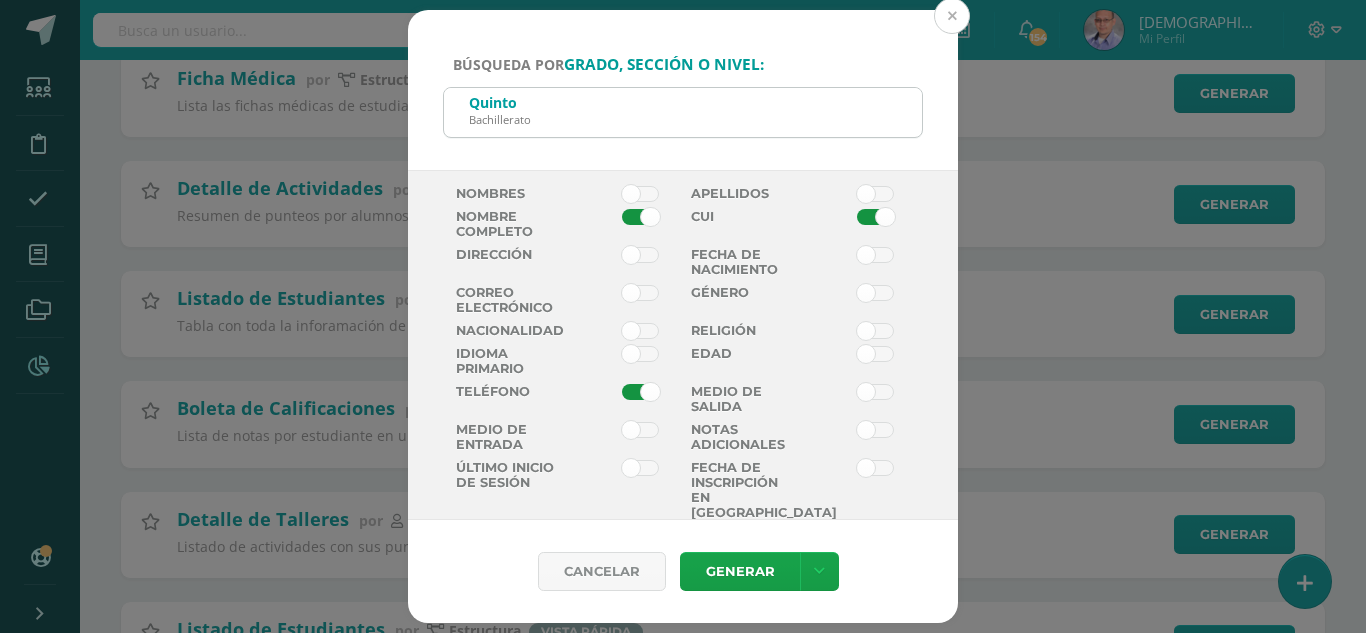 click at bounding box center [952, 16] 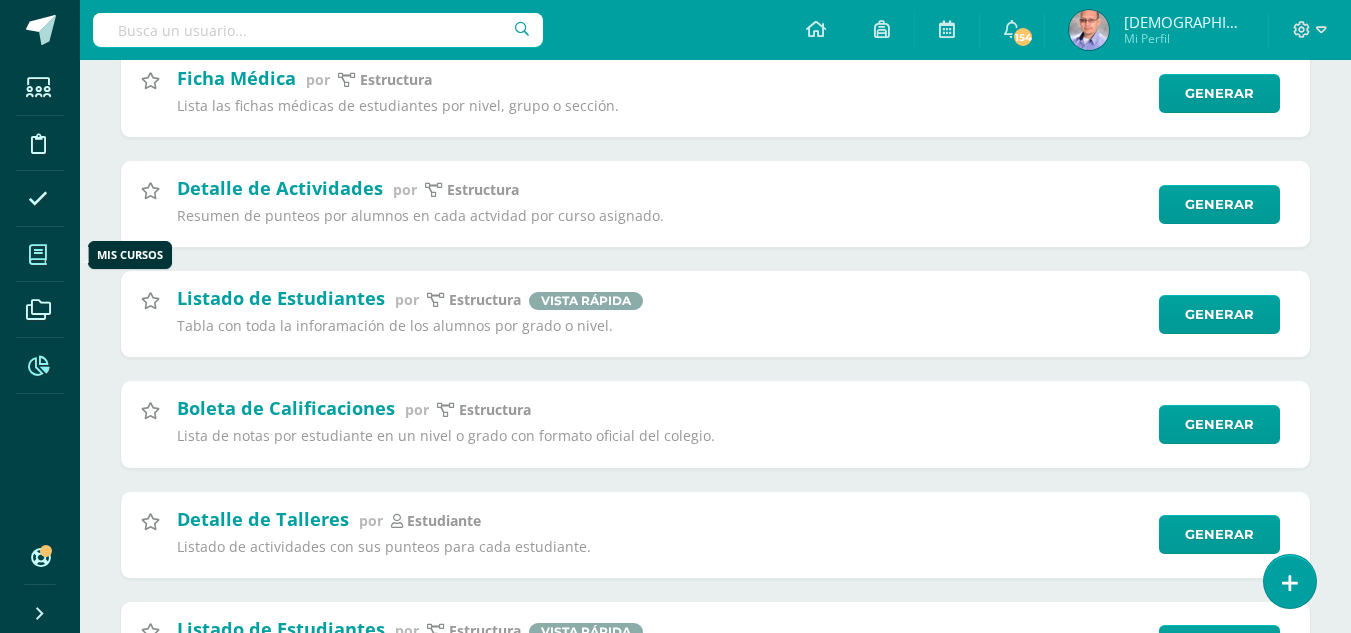 click at bounding box center (38, 255) 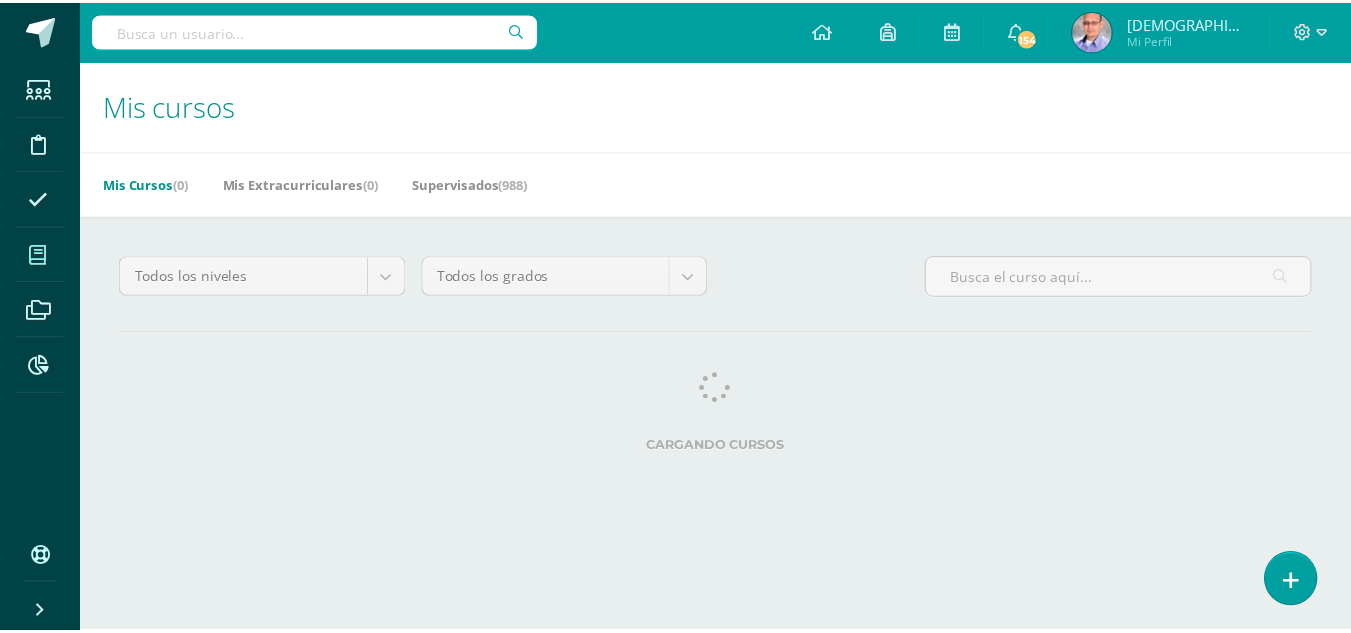scroll, scrollTop: 0, scrollLeft: 0, axis: both 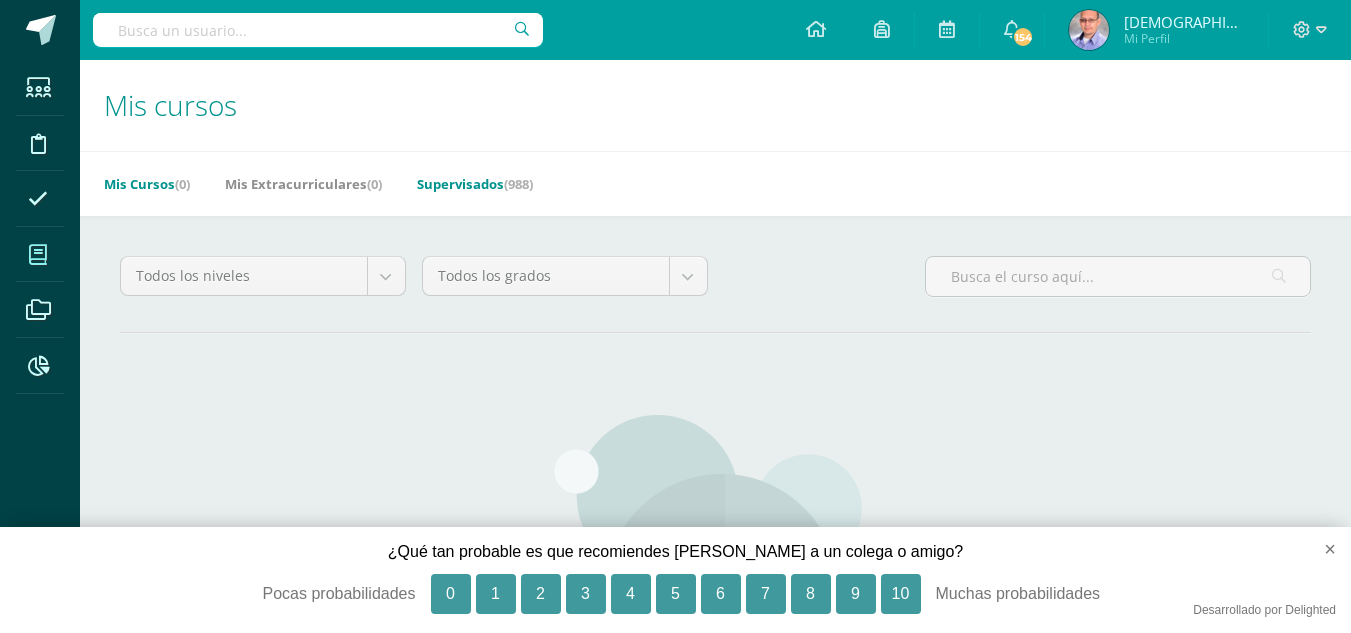 click on "Supervisados  (988)" at bounding box center (475, 184) 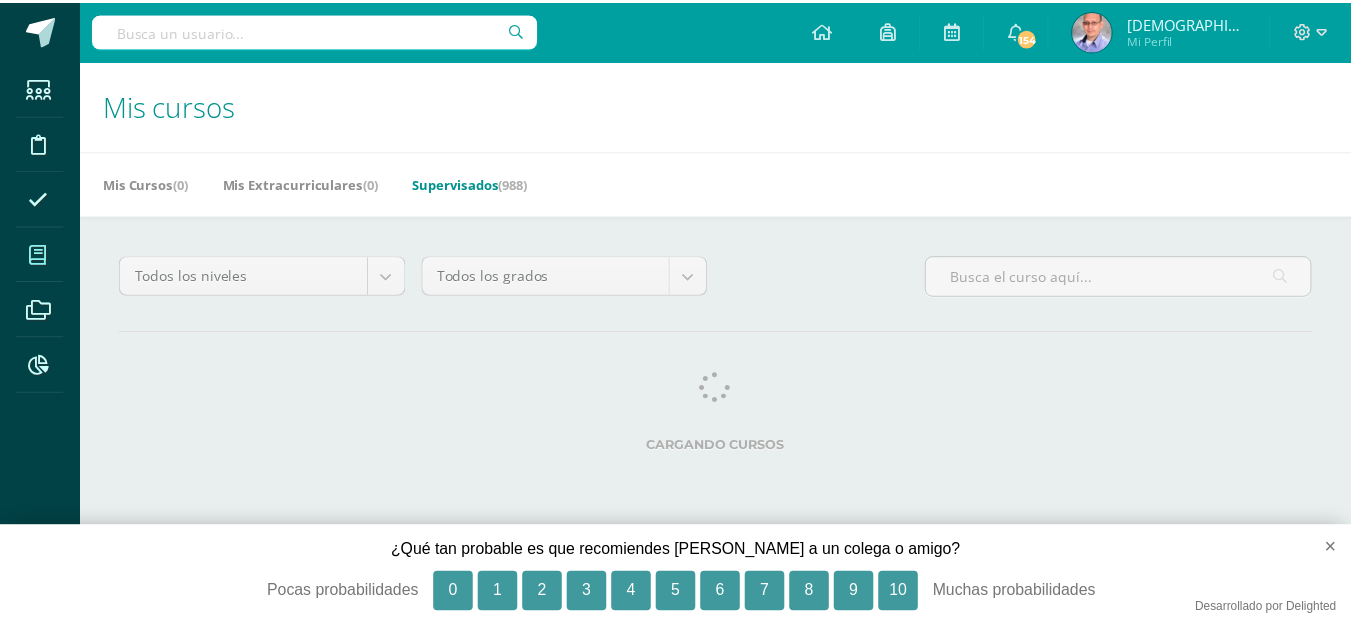scroll, scrollTop: 0, scrollLeft: 0, axis: both 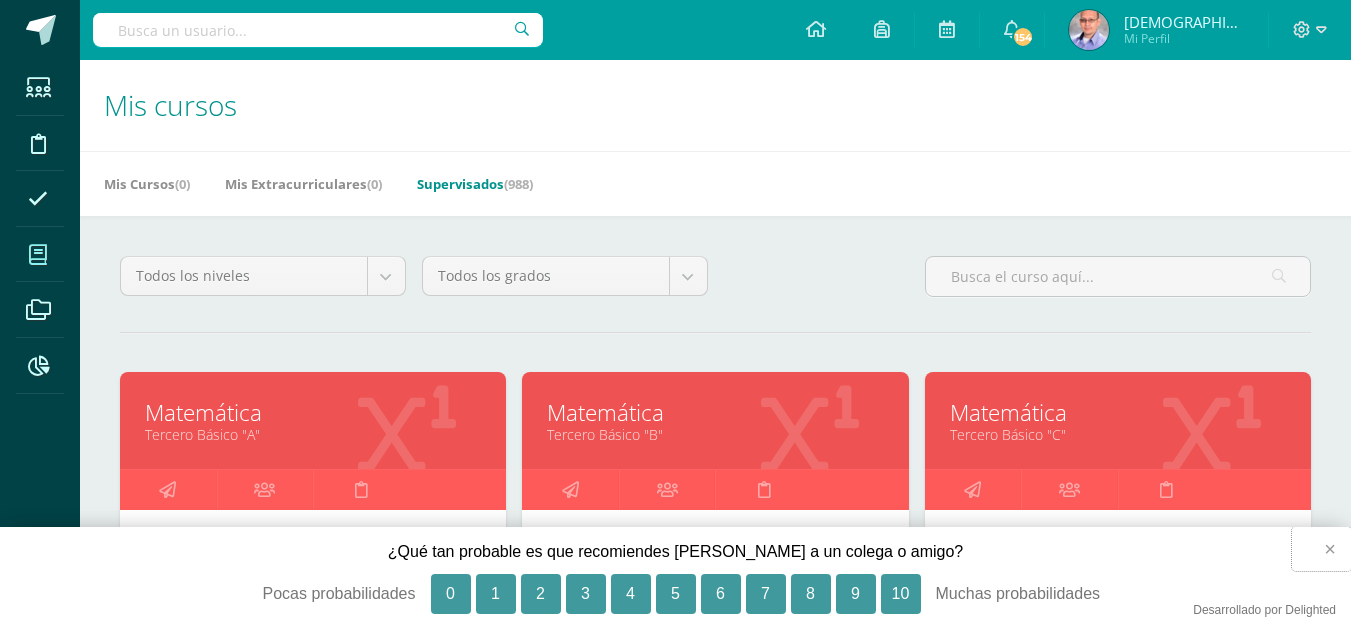 click on "×" at bounding box center [1321, 549] 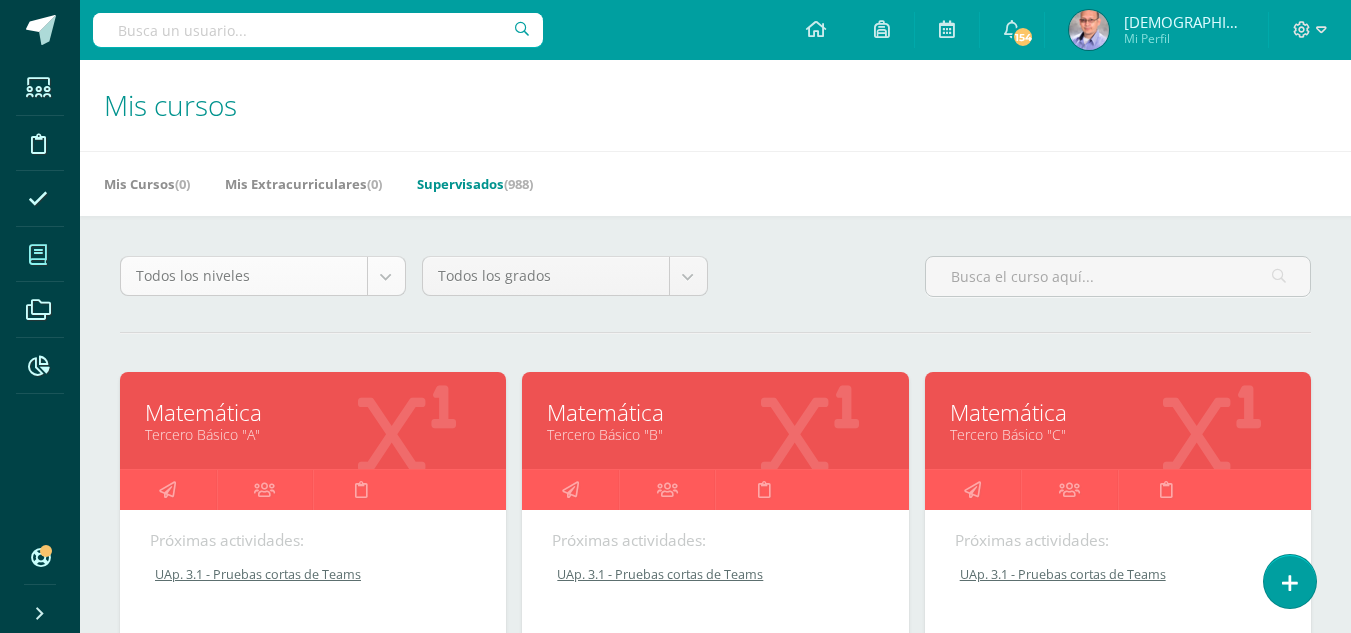 click on "Estudiantes Disciplina Asistencia Mis cursos Archivos Reportes Soporte
Centro de ayuda
Últimas actualizaciones
10+ Cerrar panel  Configuración
Cerrar sesión
[GEOGRAPHIC_DATA]
Mi Perfil 154 154 Avisos
970
avisos sin leer
Avisos Liceo Guatemala  te envió un aviso
Calendario [DATE]:
Estimadas familias [DEMOGRAPHIC_DATA], les compartimos el calendario de actividades de julio para que estén al tanto de los eventos y fechas importantes del mes.
[DATE]
Liceo Guatemala  te envió un aviso
Calendario [DATE]:
Estimadas familias [DEMOGRAPHIC_DATA], les compartimos el calendario de actividades de julio para que estén al tanto de los eventos y fechas importantes del mes.
[DATE]" at bounding box center (675, 804) 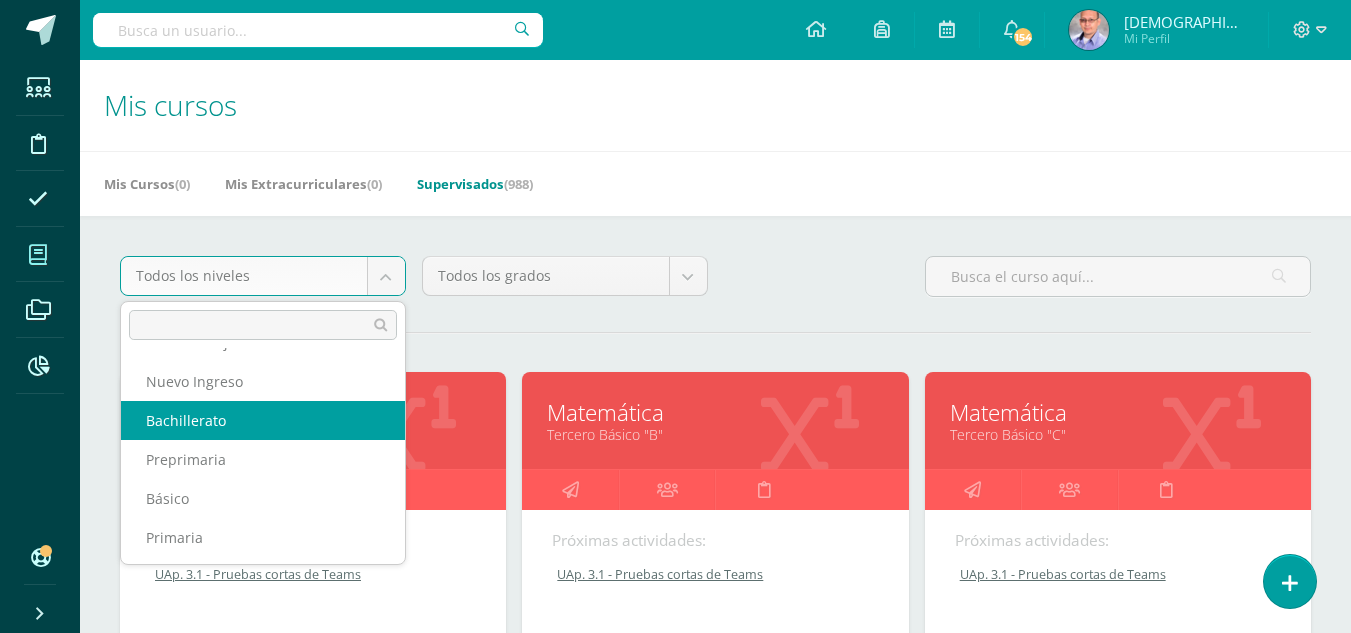 scroll, scrollTop: 73, scrollLeft: 0, axis: vertical 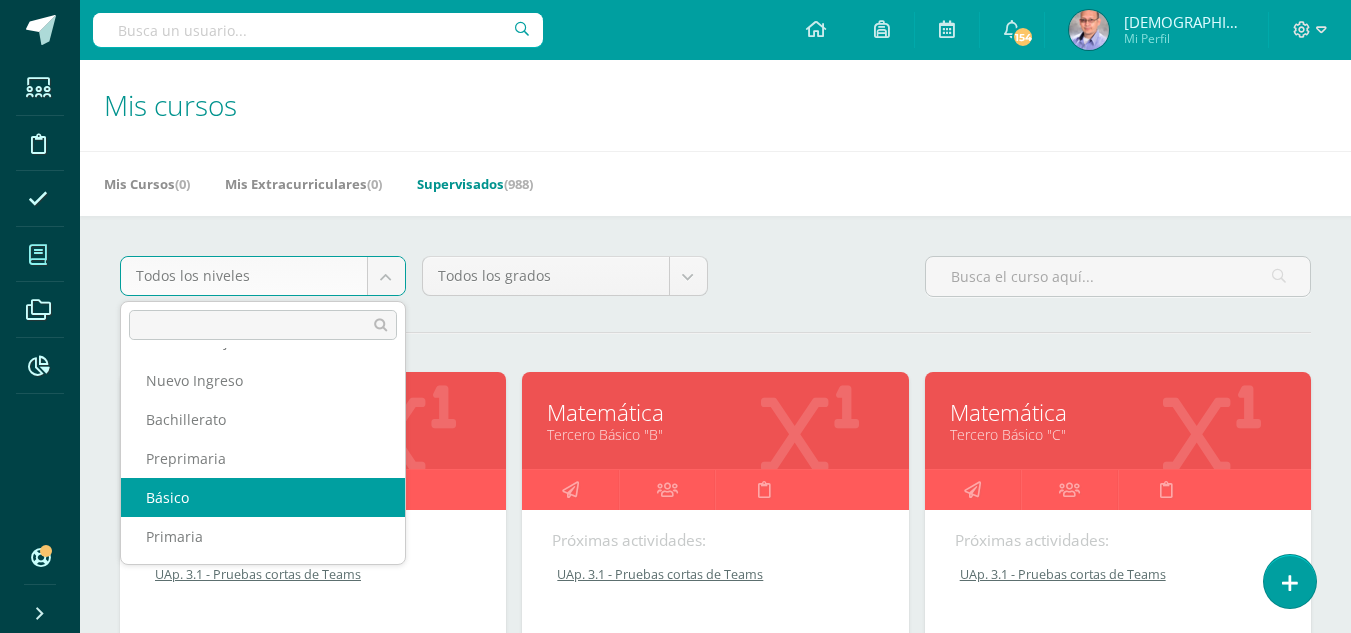 select on "6" 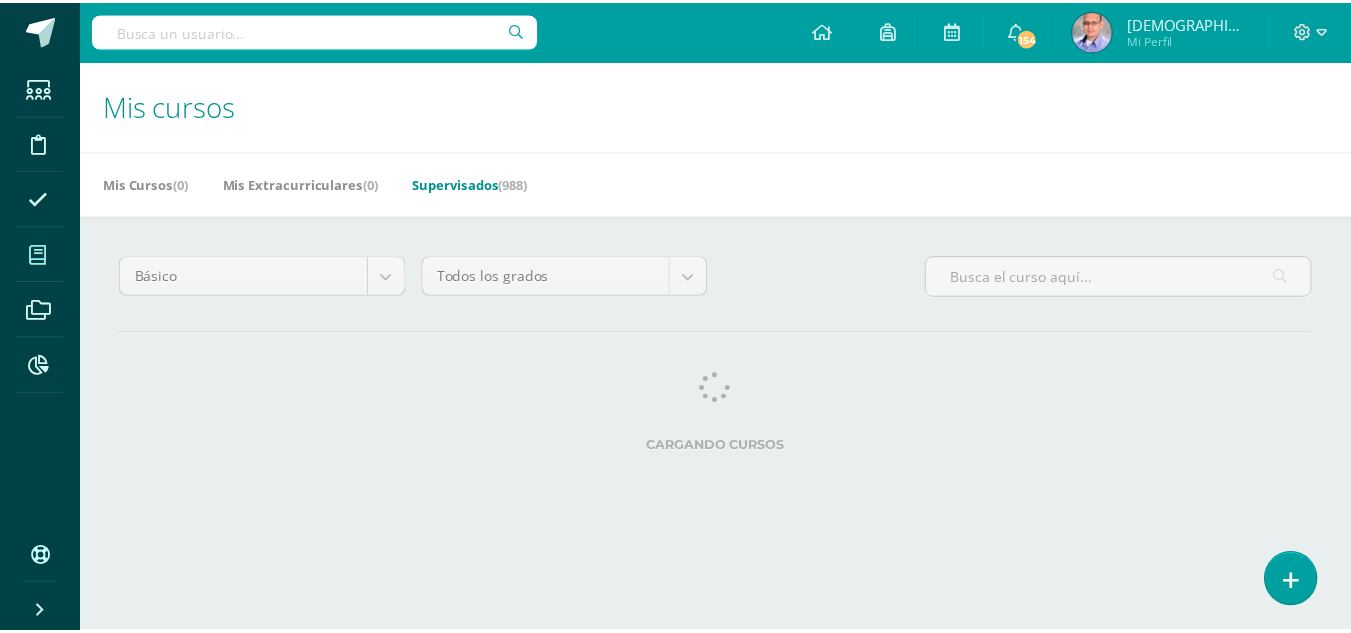 scroll, scrollTop: 0, scrollLeft: 0, axis: both 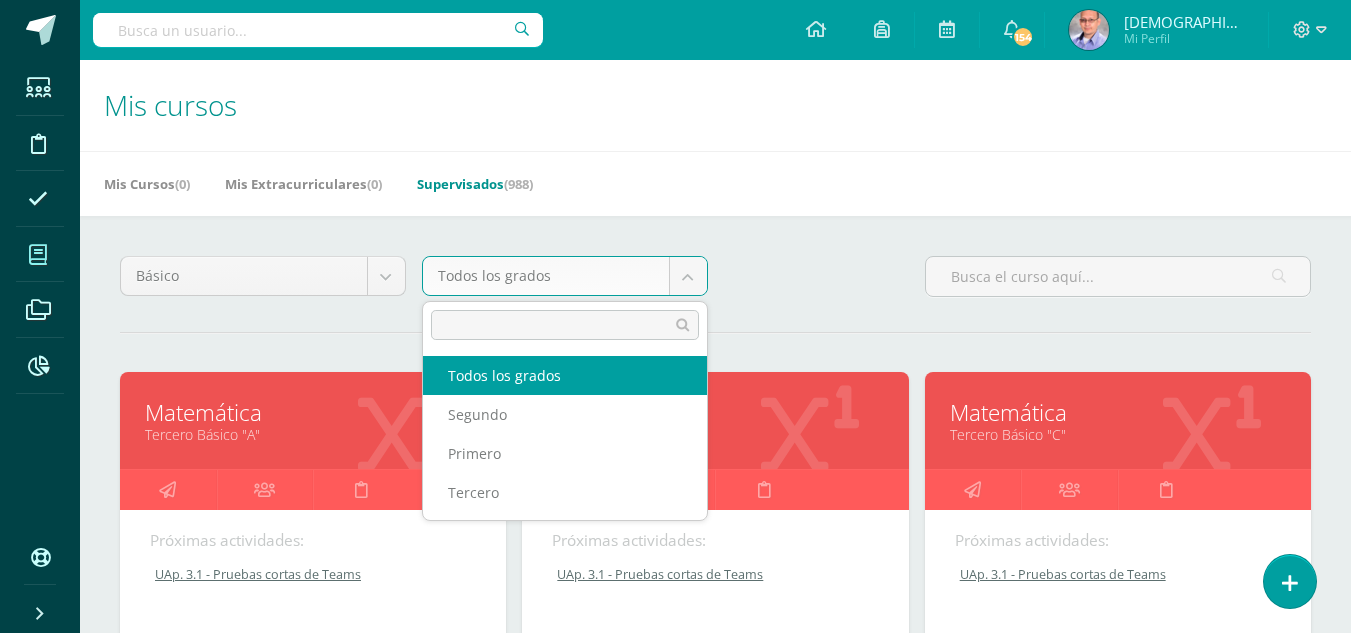 click on "Estudiantes Disciplina Asistencia Mis cursos Archivos Reportes Soporte
Centro de ayuda
Últimas actualizaciones
10+ Cerrar panel  Configuración
Cerrar sesión
[GEOGRAPHIC_DATA]
Mi Perfil 154 154 Avisos
970
avisos sin leer
Avisos Liceo Guatemala  te envió un aviso
Calendario [DATE]:
Estimadas familias [DEMOGRAPHIC_DATA], les compartimos el calendario de actividades de julio para que estén al tanto de los eventos y fechas importantes del mes.
[DATE]
Liceo Guatemala  te envió un aviso
Calendario [DATE]:
Estimadas familias [DEMOGRAPHIC_DATA], les compartimos el calendario de actividades de julio para que estén al tanto de los eventos y fechas importantes del mes.
[DATE]" at bounding box center (675, 807) 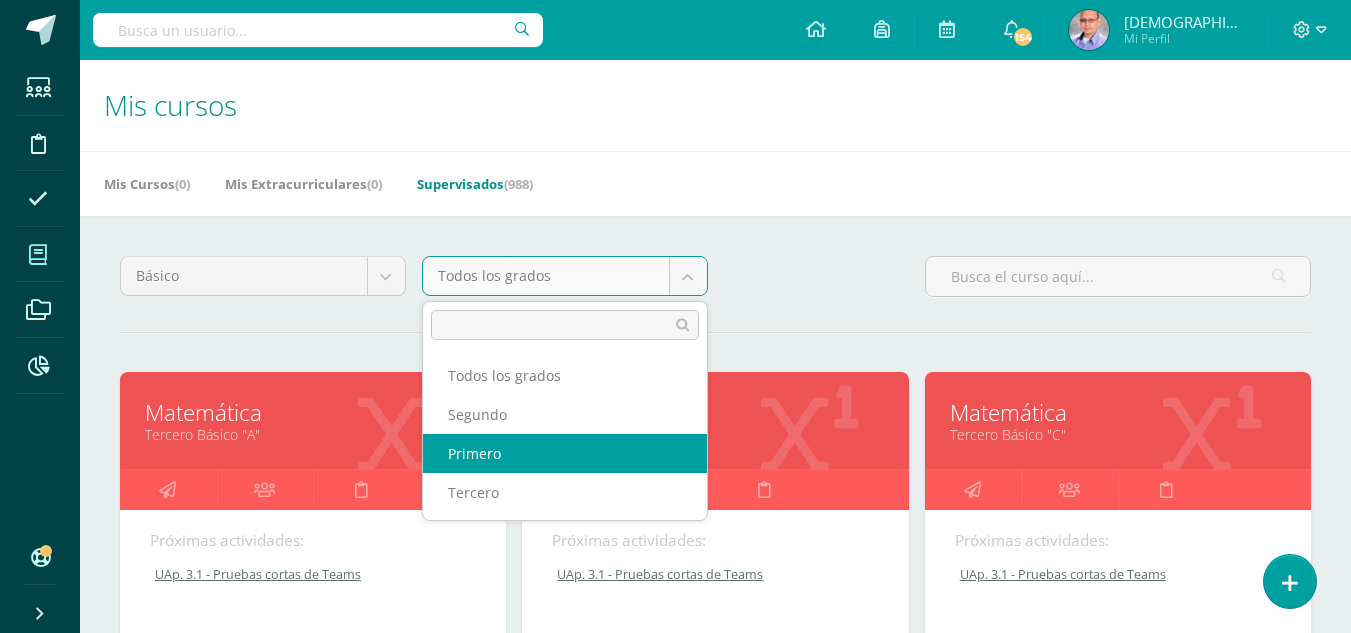 select on "24" 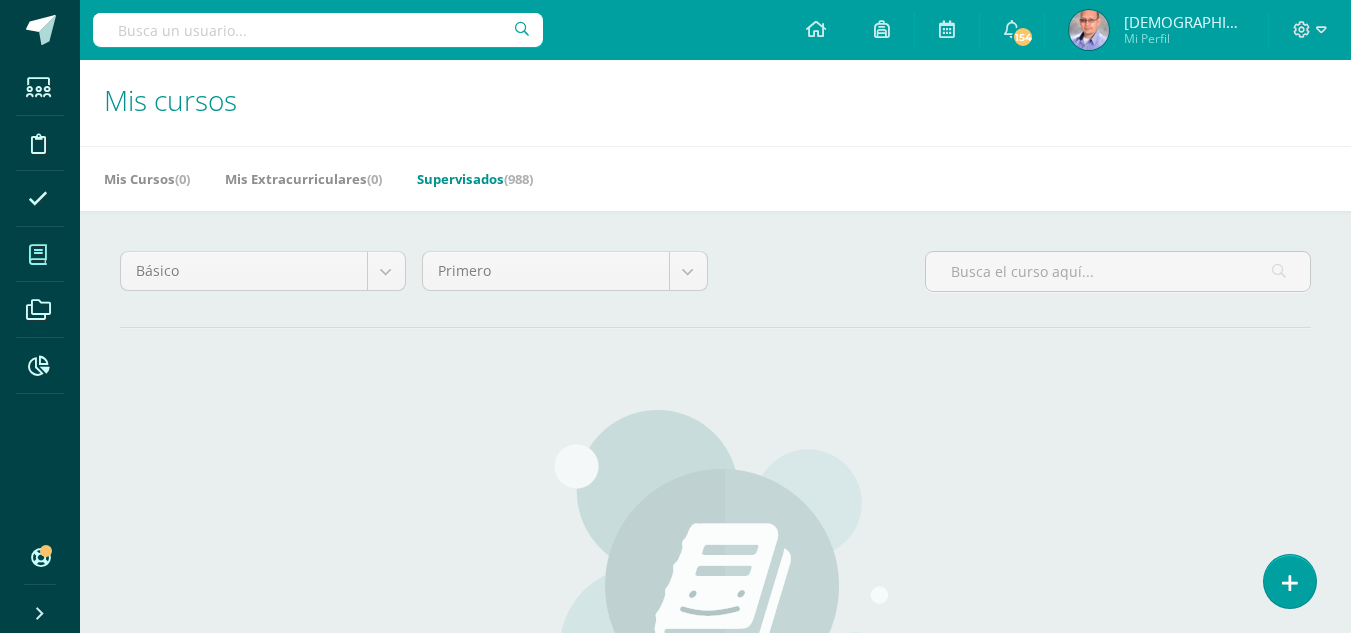 scroll, scrollTop: 0, scrollLeft: 0, axis: both 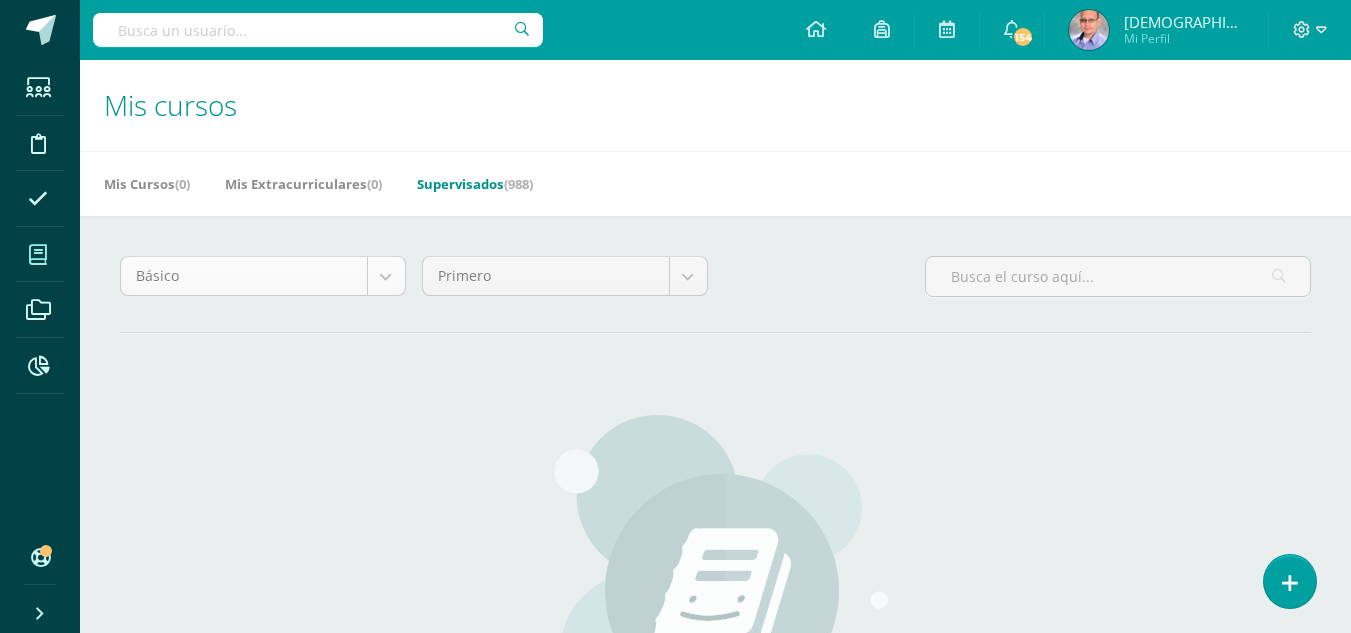 click on "Estudiantes Disciplina Asistencia Mis cursos Archivos Reportes Soporte
Centro de ayuda
Últimas actualizaciones
10+ Cerrar panel  Configuración
Cerrar sesión
[GEOGRAPHIC_DATA]
Mi Perfil 154 154 Avisos
970
avisos sin leer
Avisos Liceo Guatemala  te envió un aviso
Calendario [DATE]:
Estimadas familias [DEMOGRAPHIC_DATA], les compartimos el calendario de actividades de julio para que estén al tanto de los eventos y fechas importantes del mes.
[DATE]
Liceo Guatemala  te envió un aviso
Calendario [DATE]:
Estimadas familias [DEMOGRAPHIC_DATA], les compartimos el calendario de actividades de julio para que estén al tanto de los eventos y fechas importantes del mes.
[DATE]" at bounding box center (675, 478) 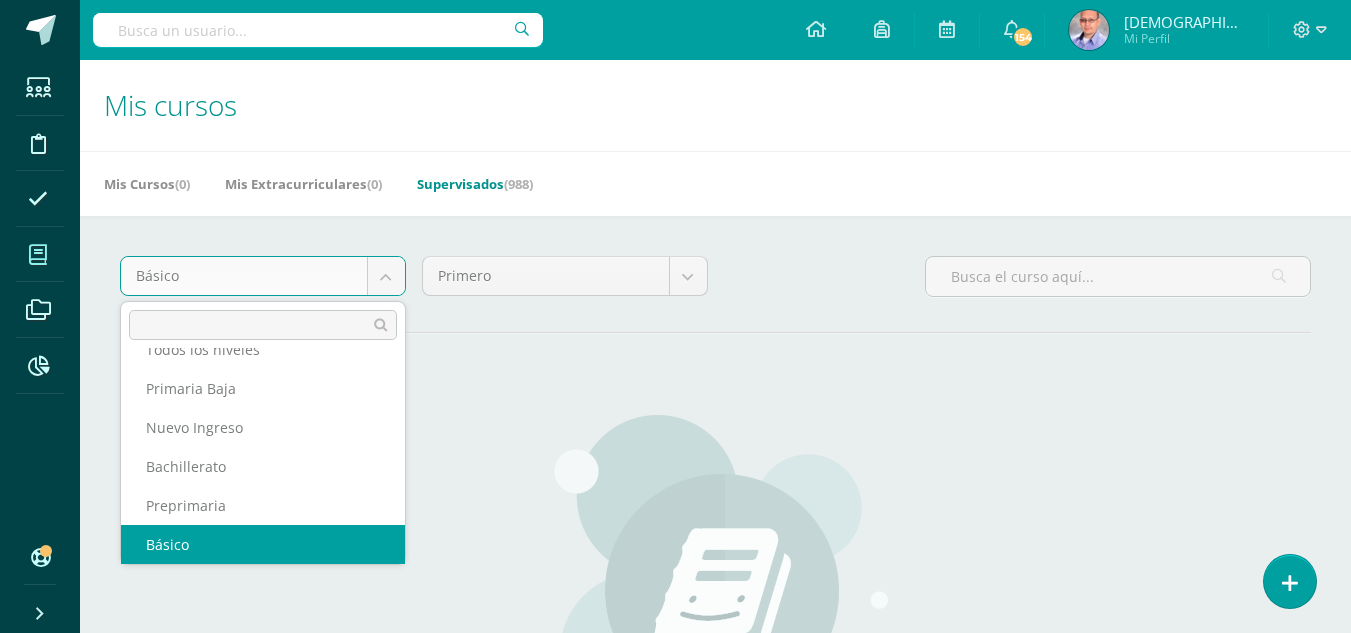 scroll, scrollTop: 0, scrollLeft: 0, axis: both 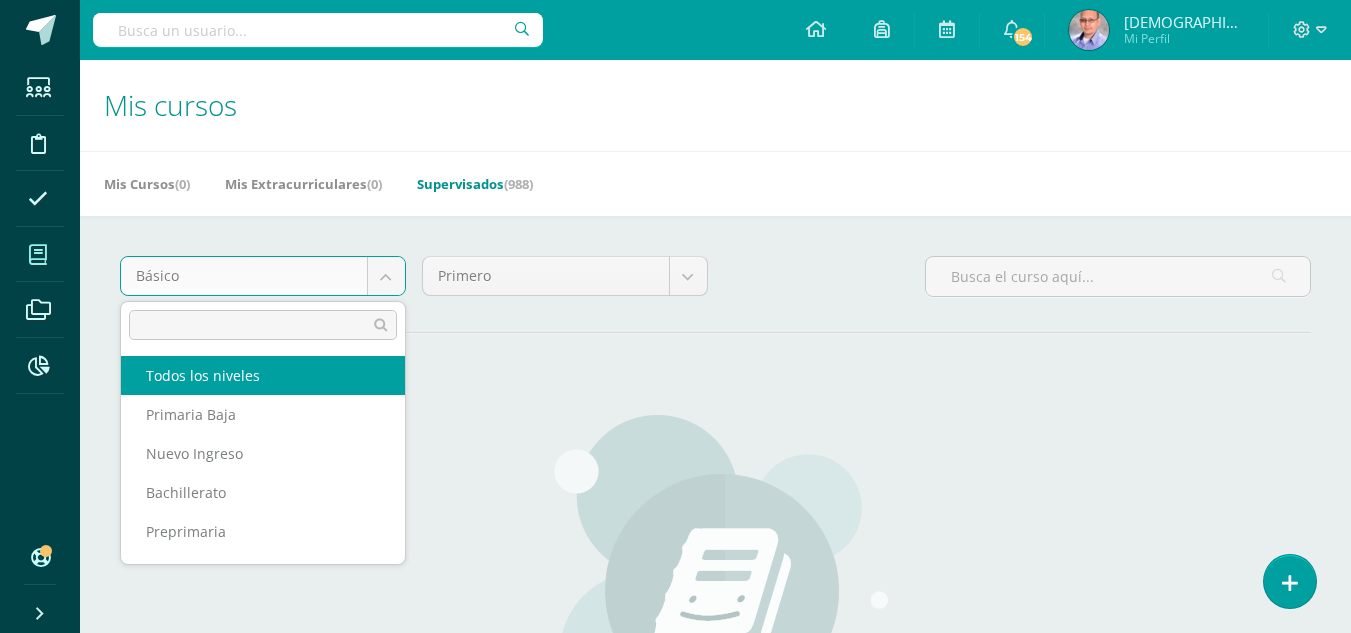 select on "-1" 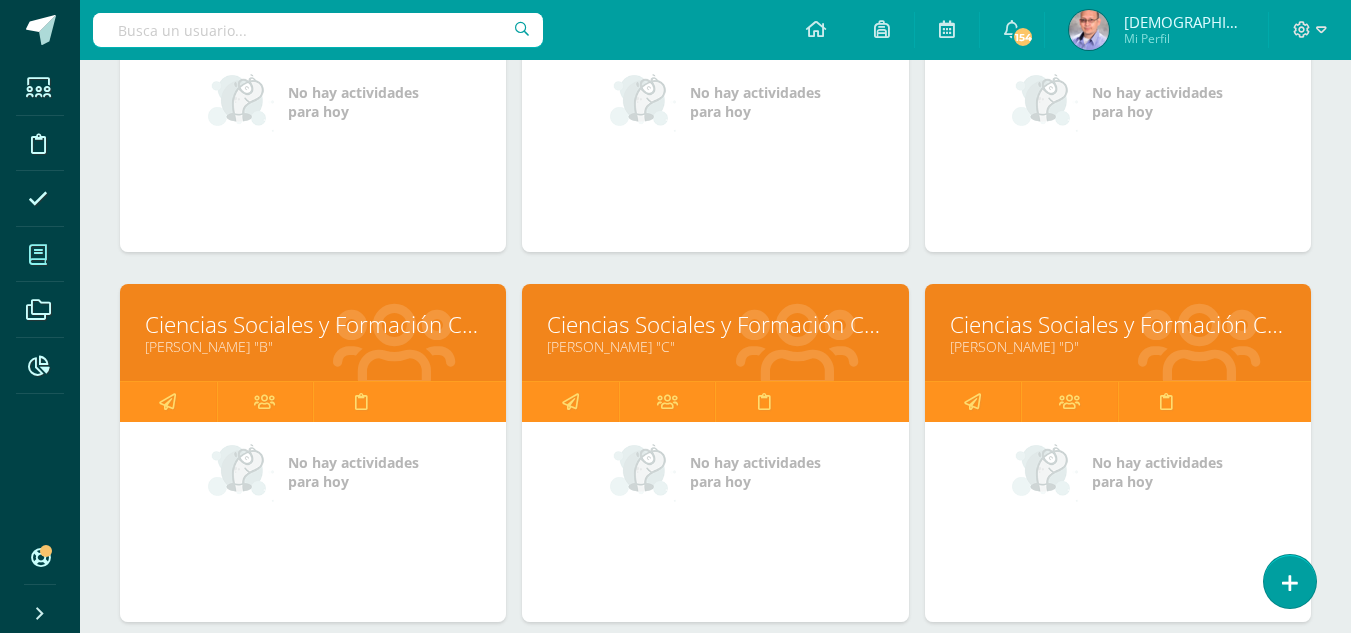 scroll, scrollTop: 14497, scrollLeft: 0, axis: vertical 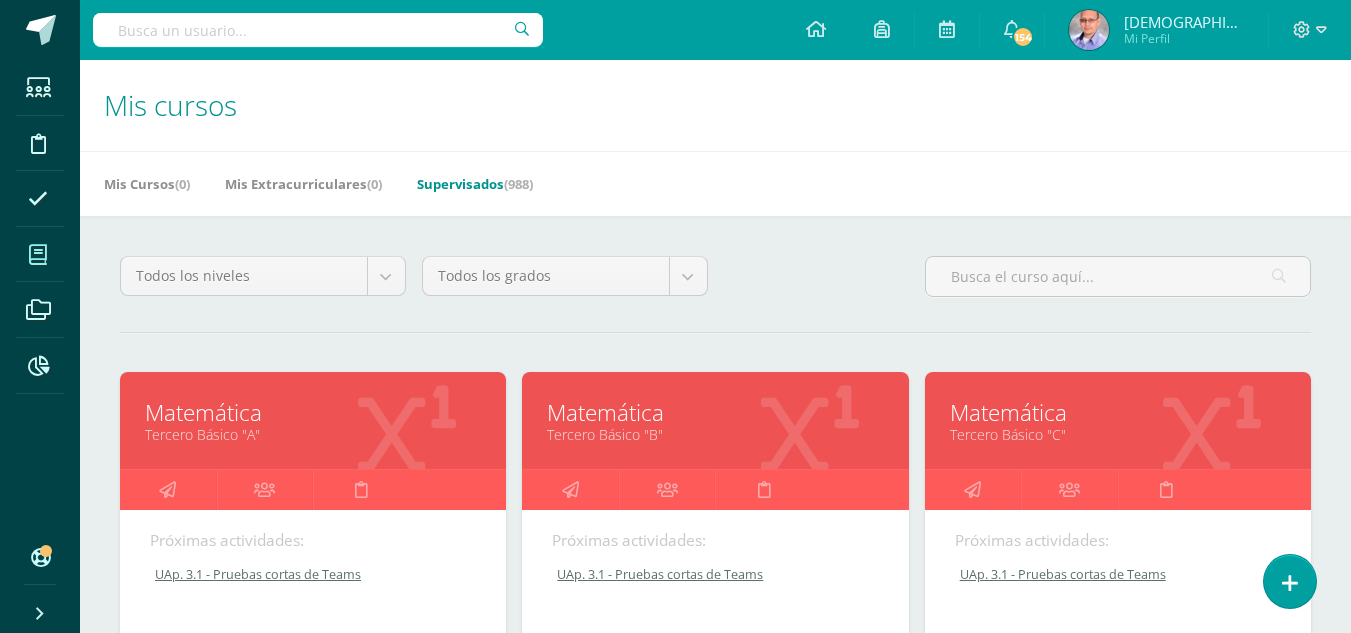 click on "Supervisados  (988)" at bounding box center [475, 184] 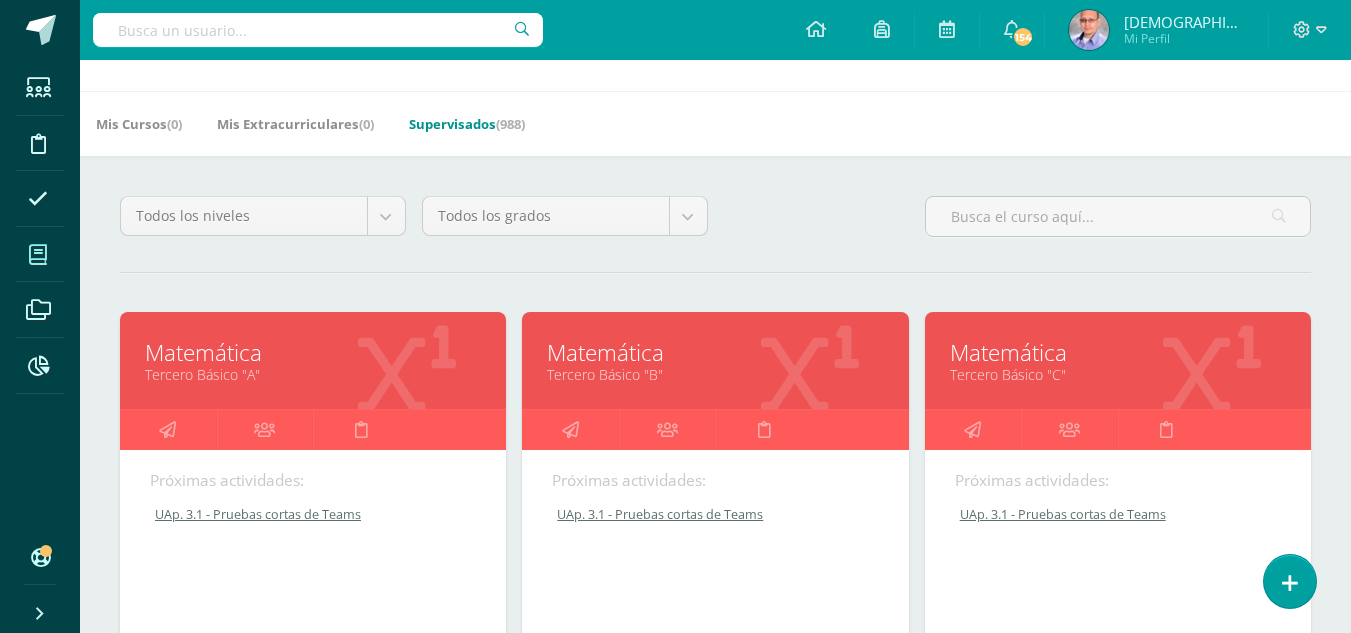 scroll, scrollTop: 0, scrollLeft: 0, axis: both 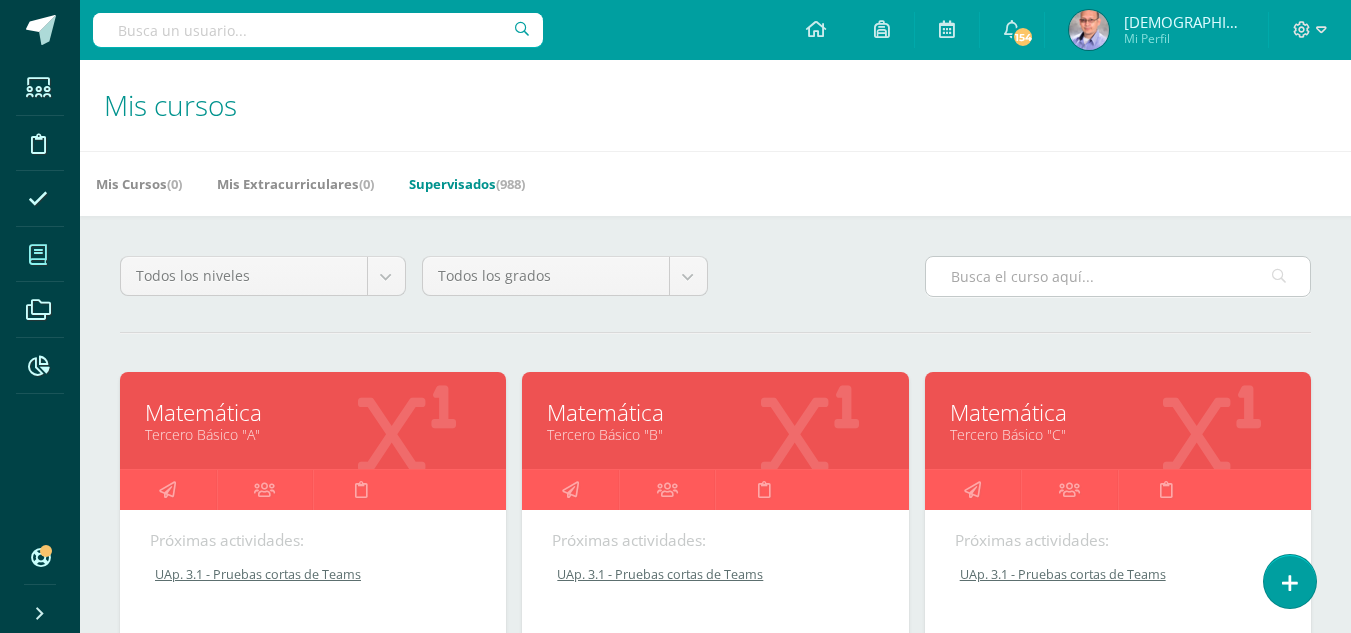 click at bounding box center [1118, 276] 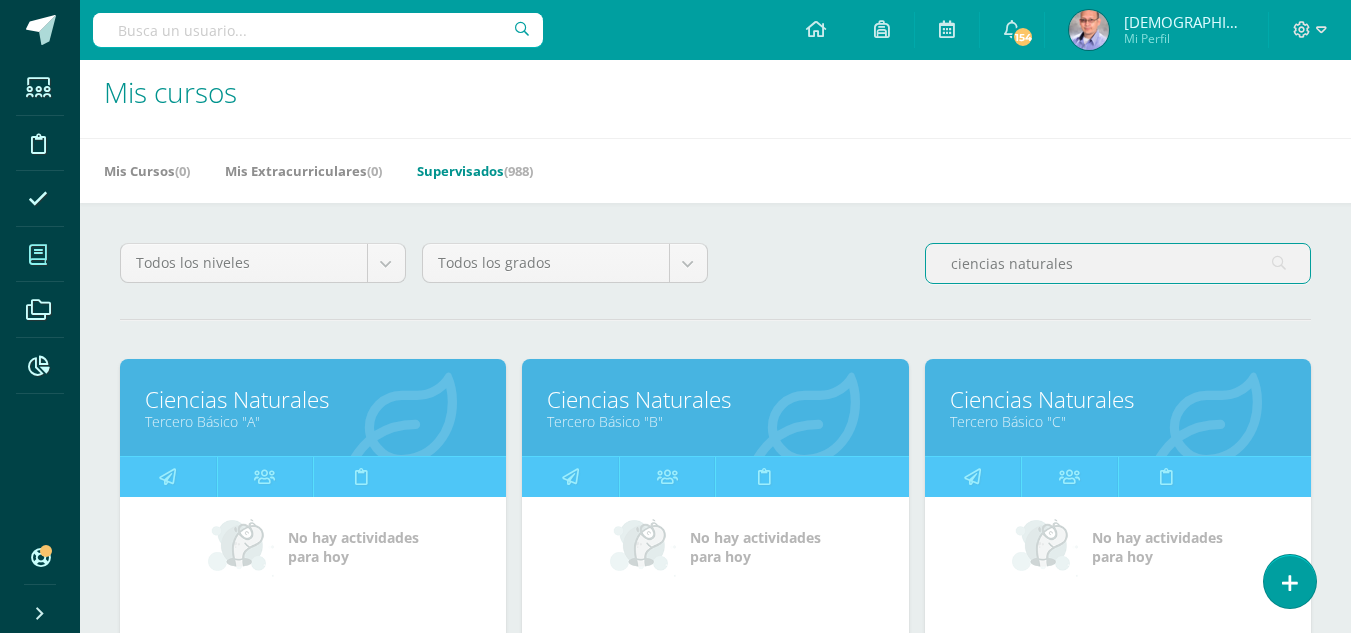 scroll, scrollTop: 0, scrollLeft: 0, axis: both 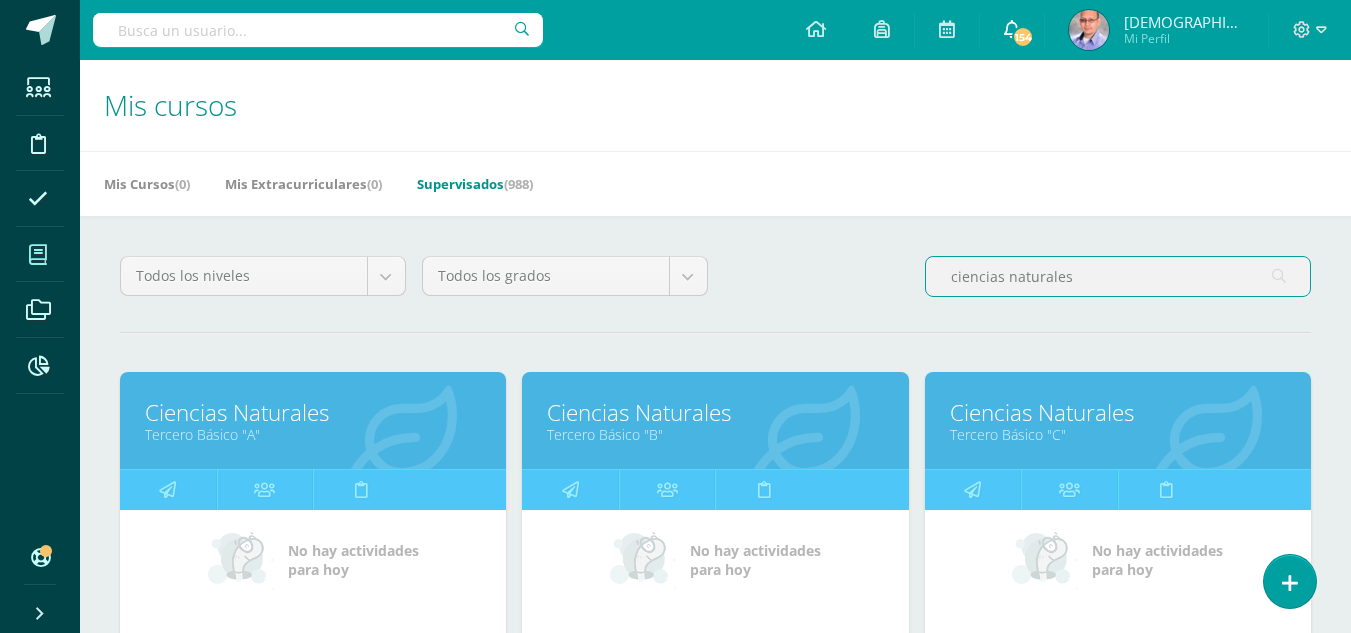 type on "ciencias naturales" 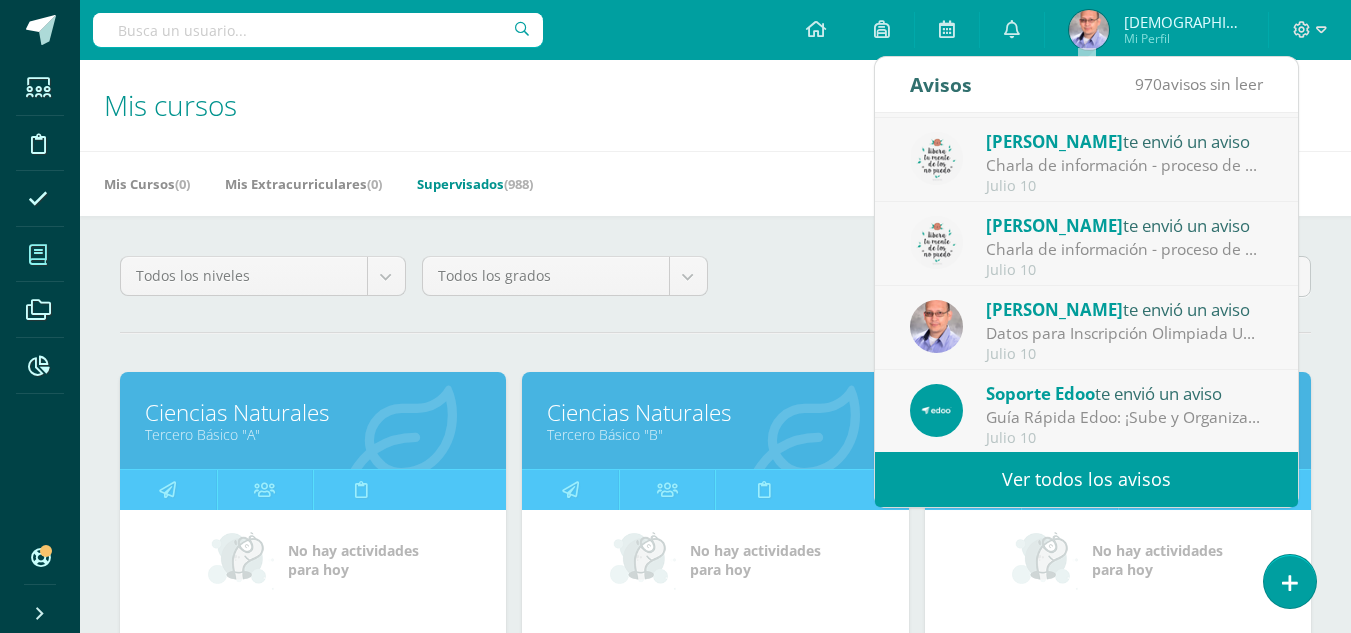 scroll, scrollTop: 333, scrollLeft: 0, axis: vertical 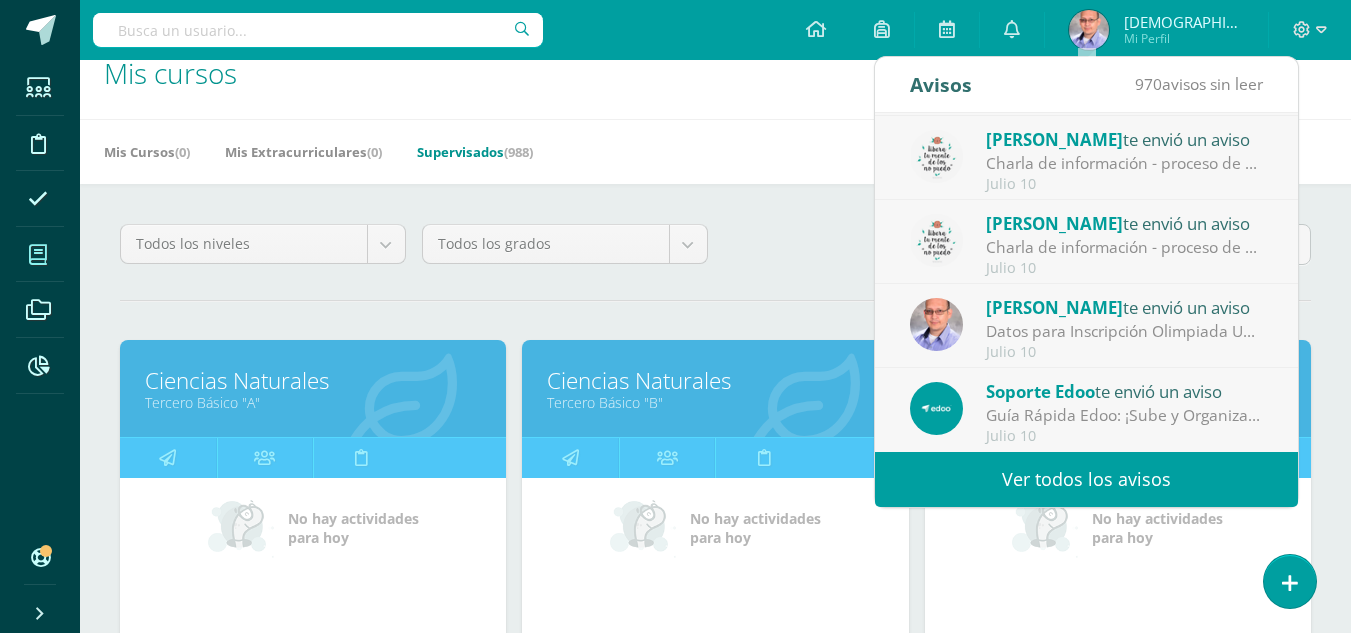 click on "Guía Rápida Edoo: ¡Sube y Organiza tus Recursos Educativos con Facilidad!:
En Edoo, nos esforzamos continuamente por mejorar su experiencia y facilitar la creación de un entorno de aprendizaje dinámico. Por ello, les recordamos y explicamos cómo pueden aprovechar al máximo la función de subir y organizar recursos educativos directamente en la plataforma (Ver archivo adjunto).
También les recordamos que el acceso a nuestra Base de Conocimientos esta disponible en cualquier momento, esta es una herramienta para brindarles una mejor experiencia en sus labores diarias como docente, con una variedad de artículos y recursos prácticos sobre el uso de nuestra plataforma.
Accede a la base de conocimientos  [URL][DOMAIN_NAME]" at bounding box center [1125, 415] 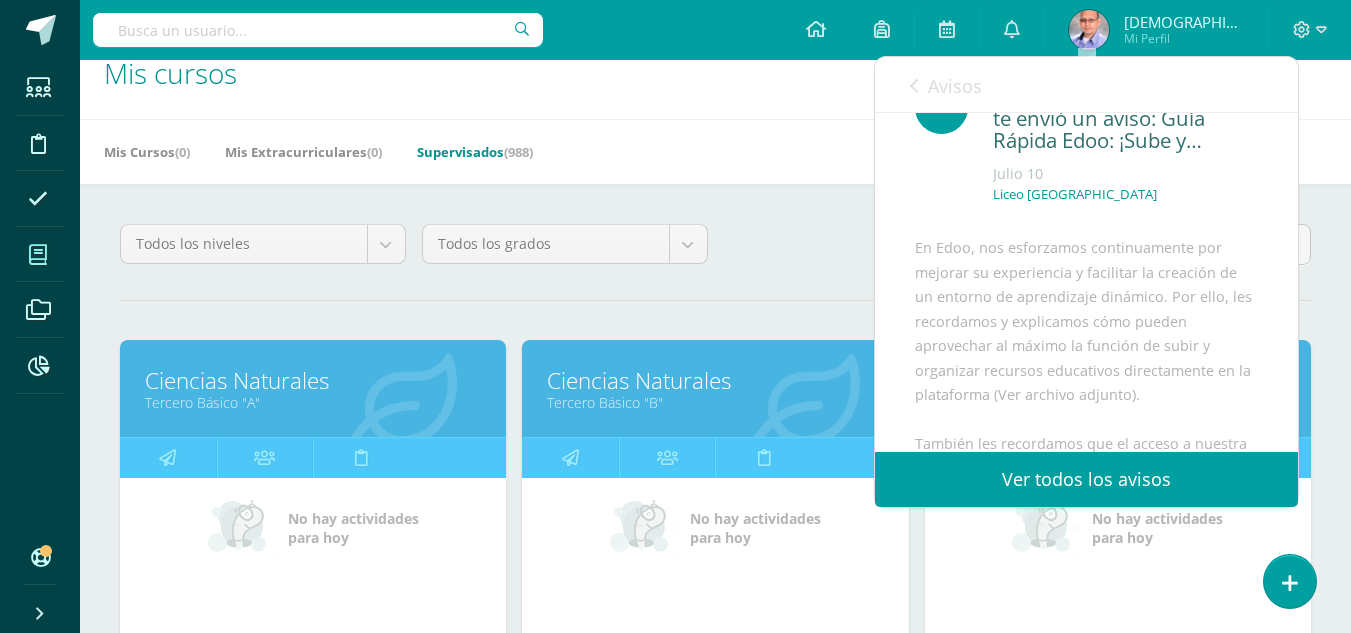 scroll, scrollTop: 0, scrollLeft: 0, axis: both 